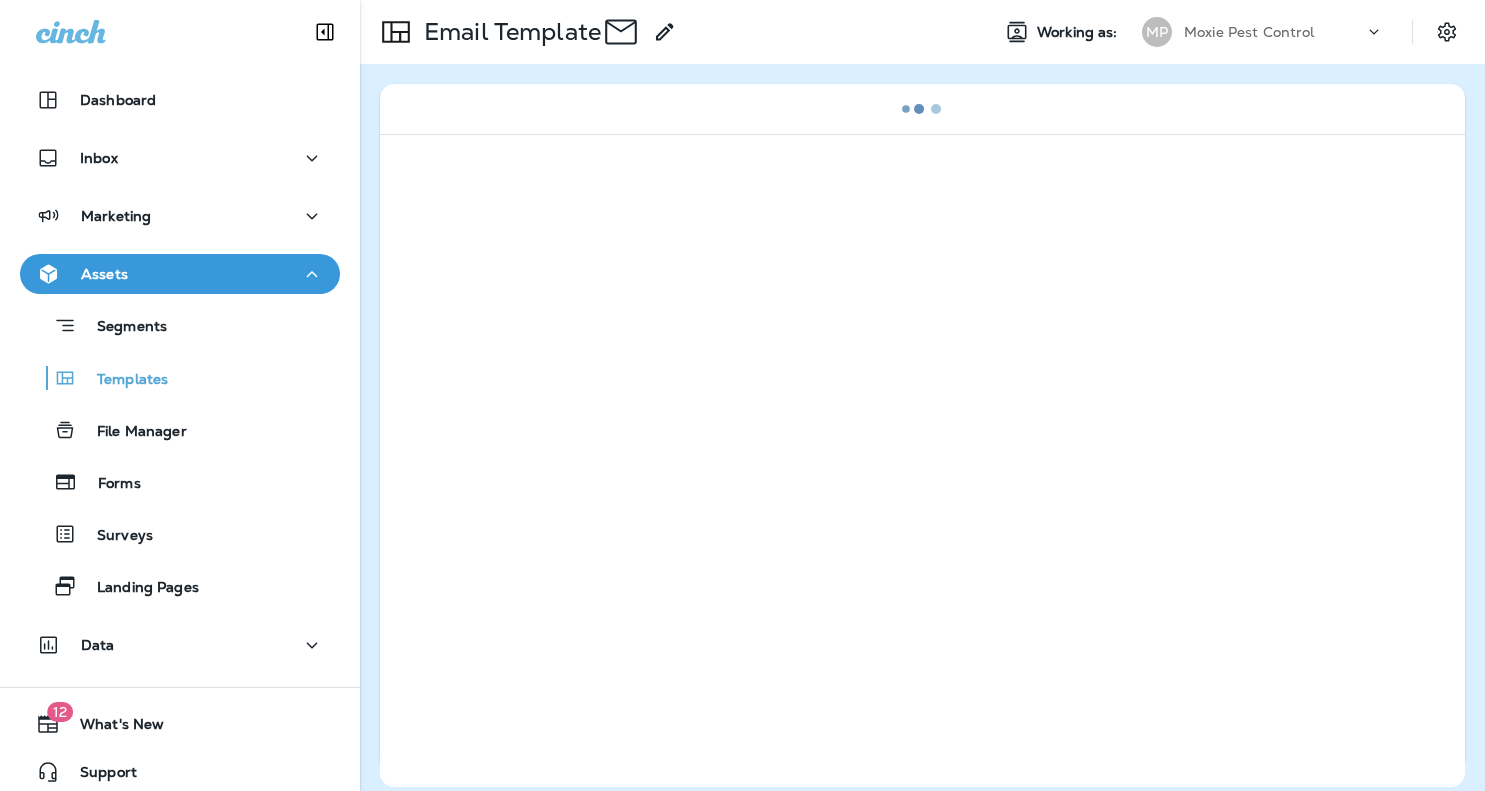 scroll, scrollTop: 0, scrollLeft: 0, axis: both 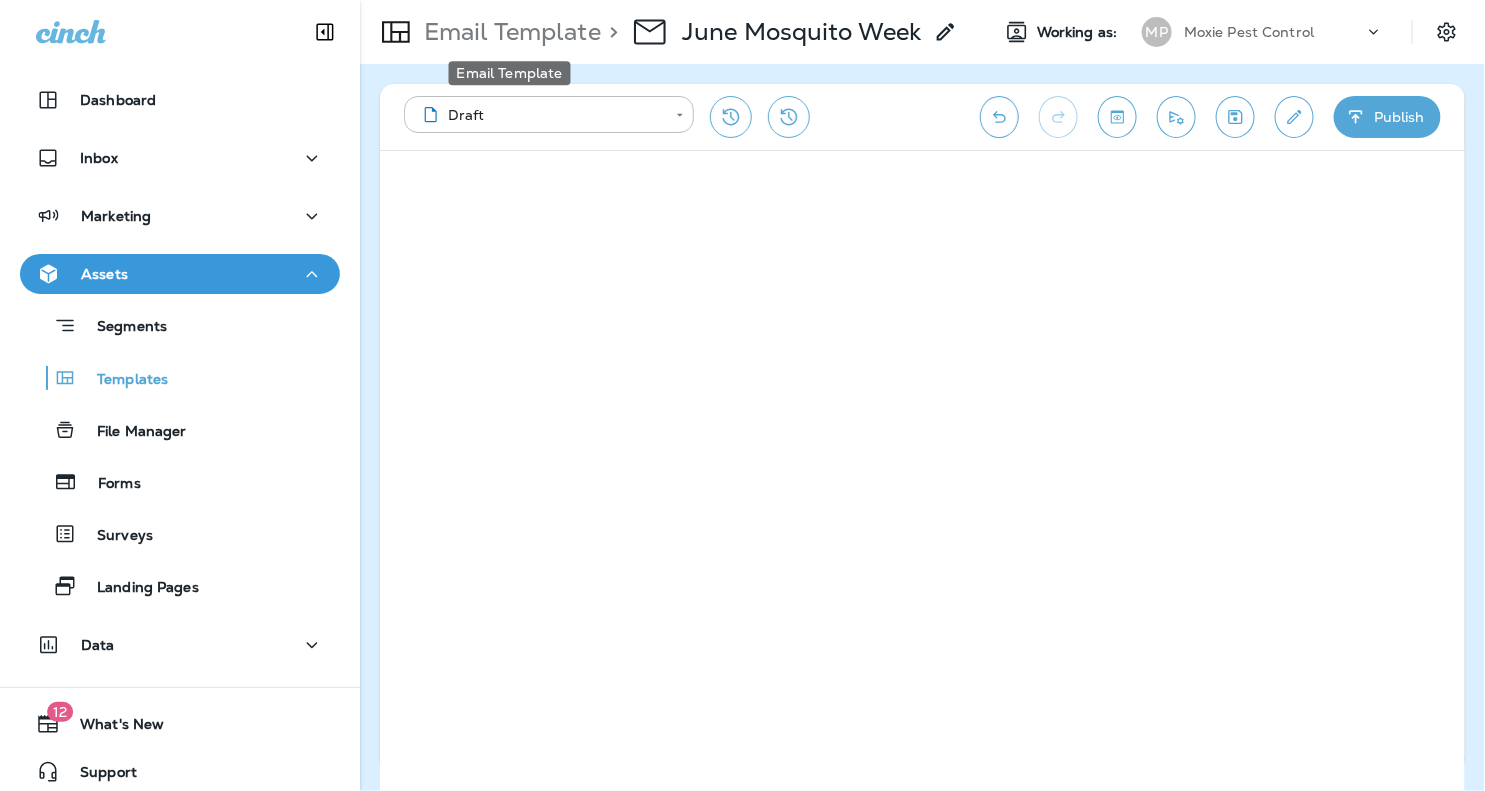 click on "Email Template" at bounding box center [508, 32] 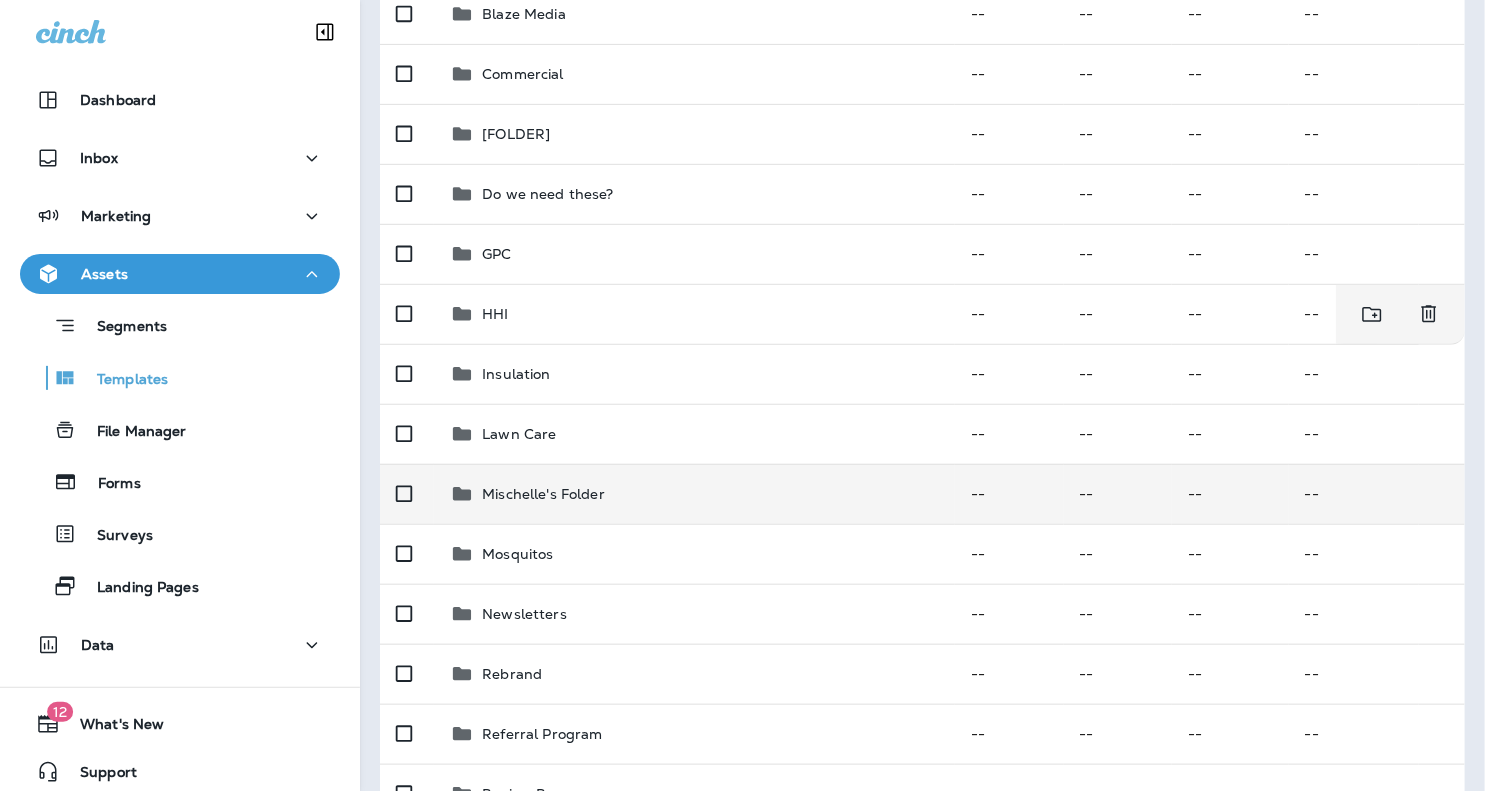 scroll, scrollTop: 286, scrollLeft: 0, axis: vertical 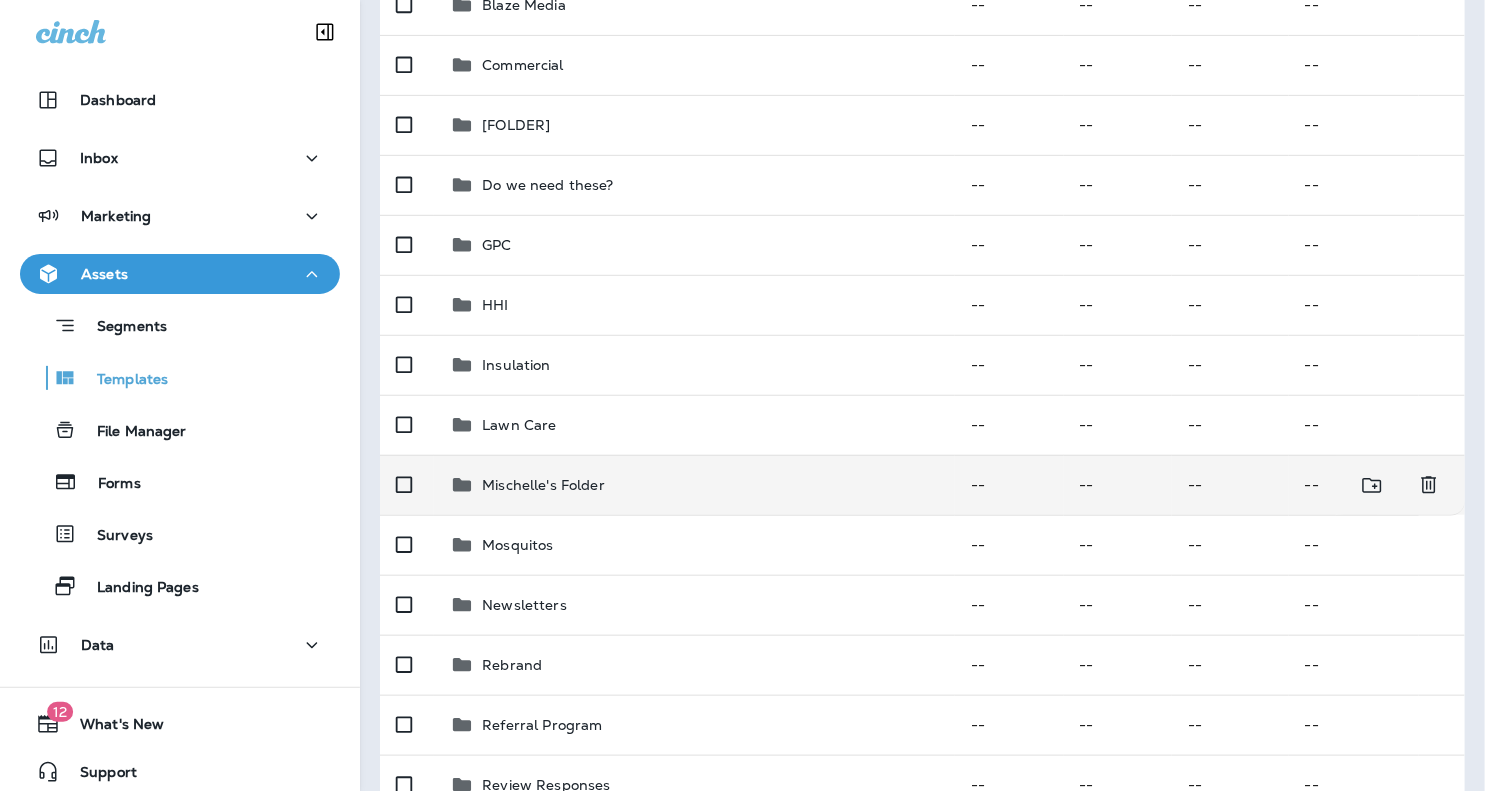 click on "Mischelle's Folder" at bounding box center (543, 485) 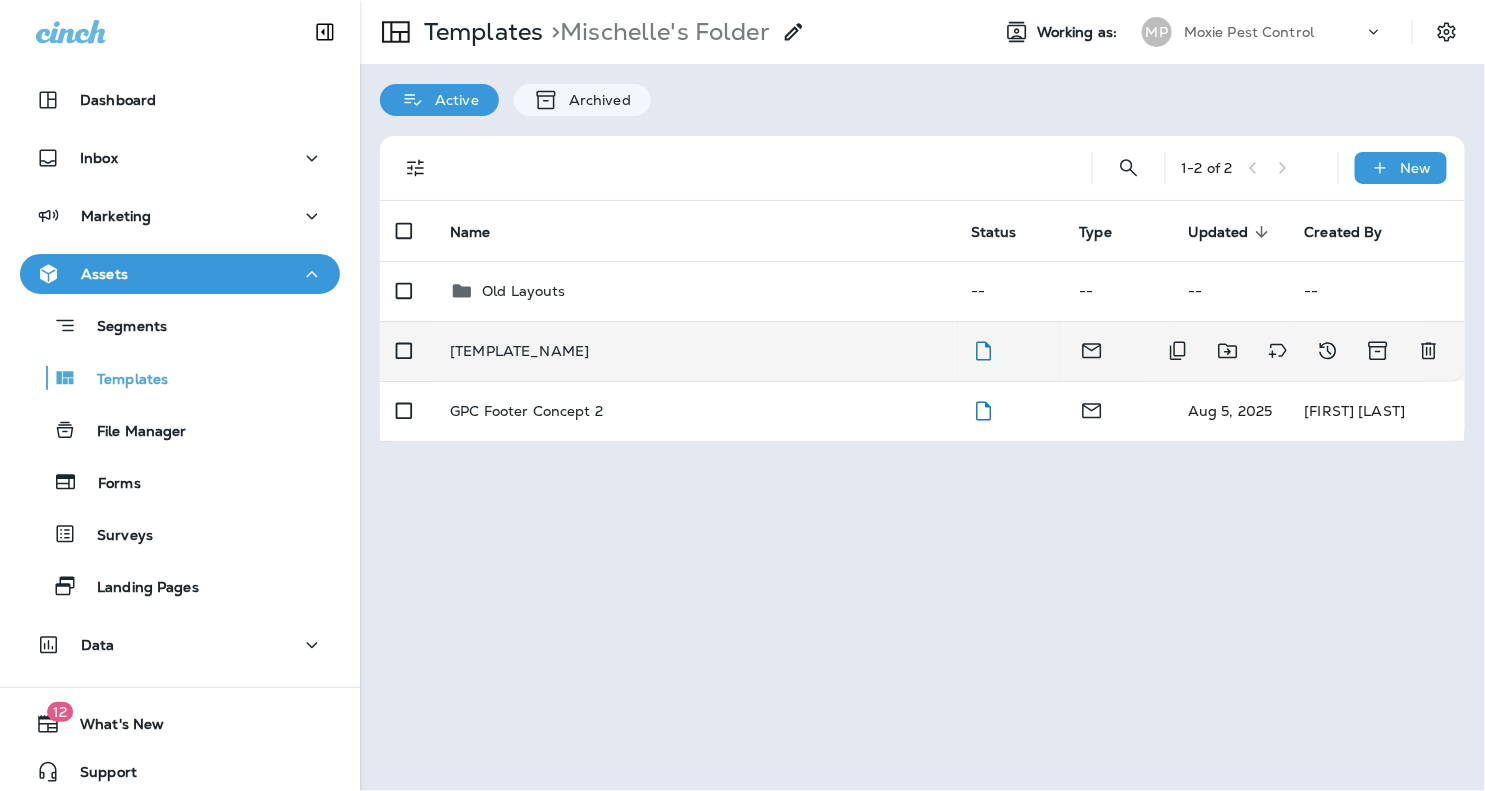click on "[TEMPLATE_NAME]" at bounding box center [694, 351] 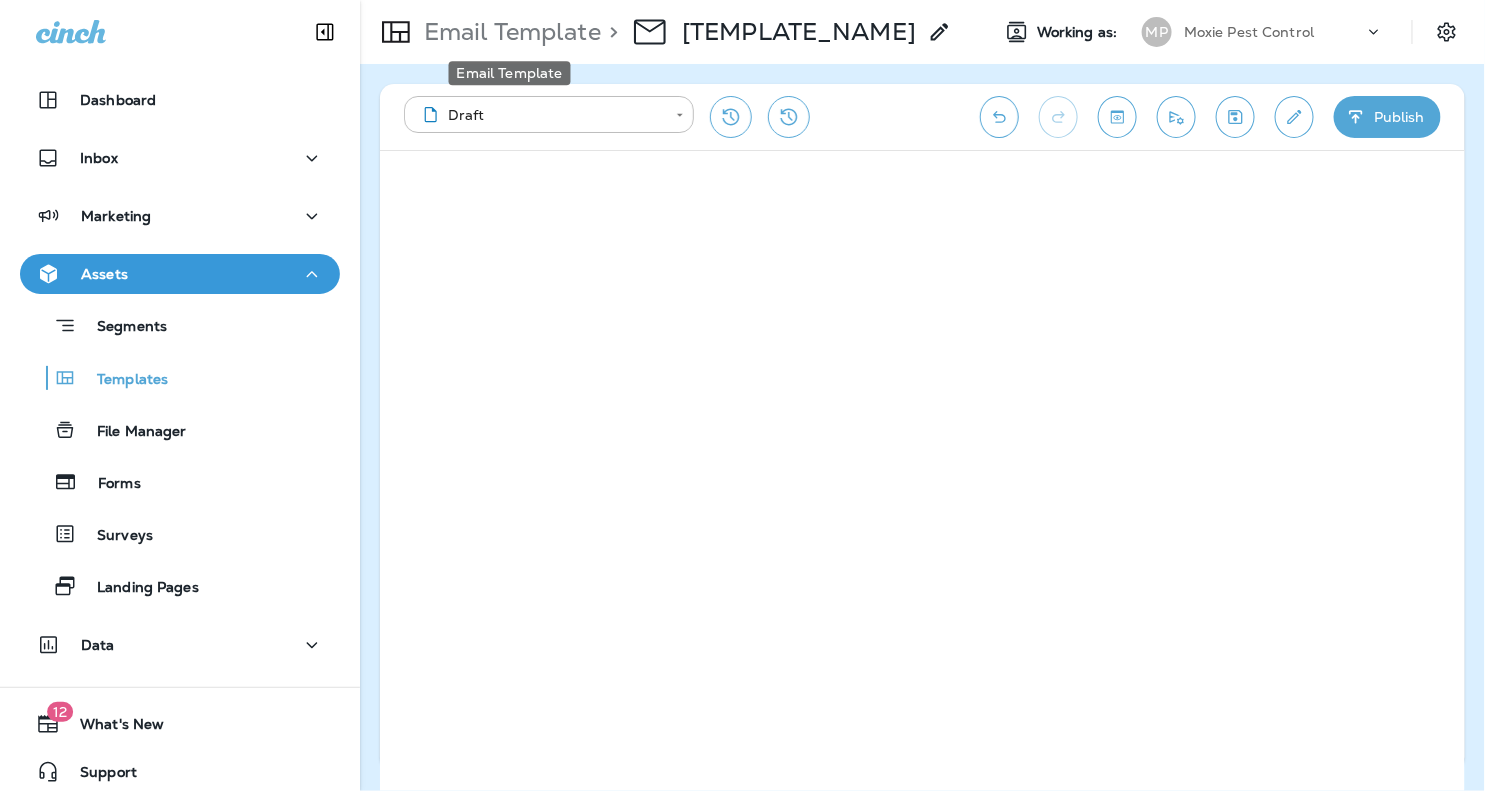 click on "Email Template" at bounding box center [508, 32] 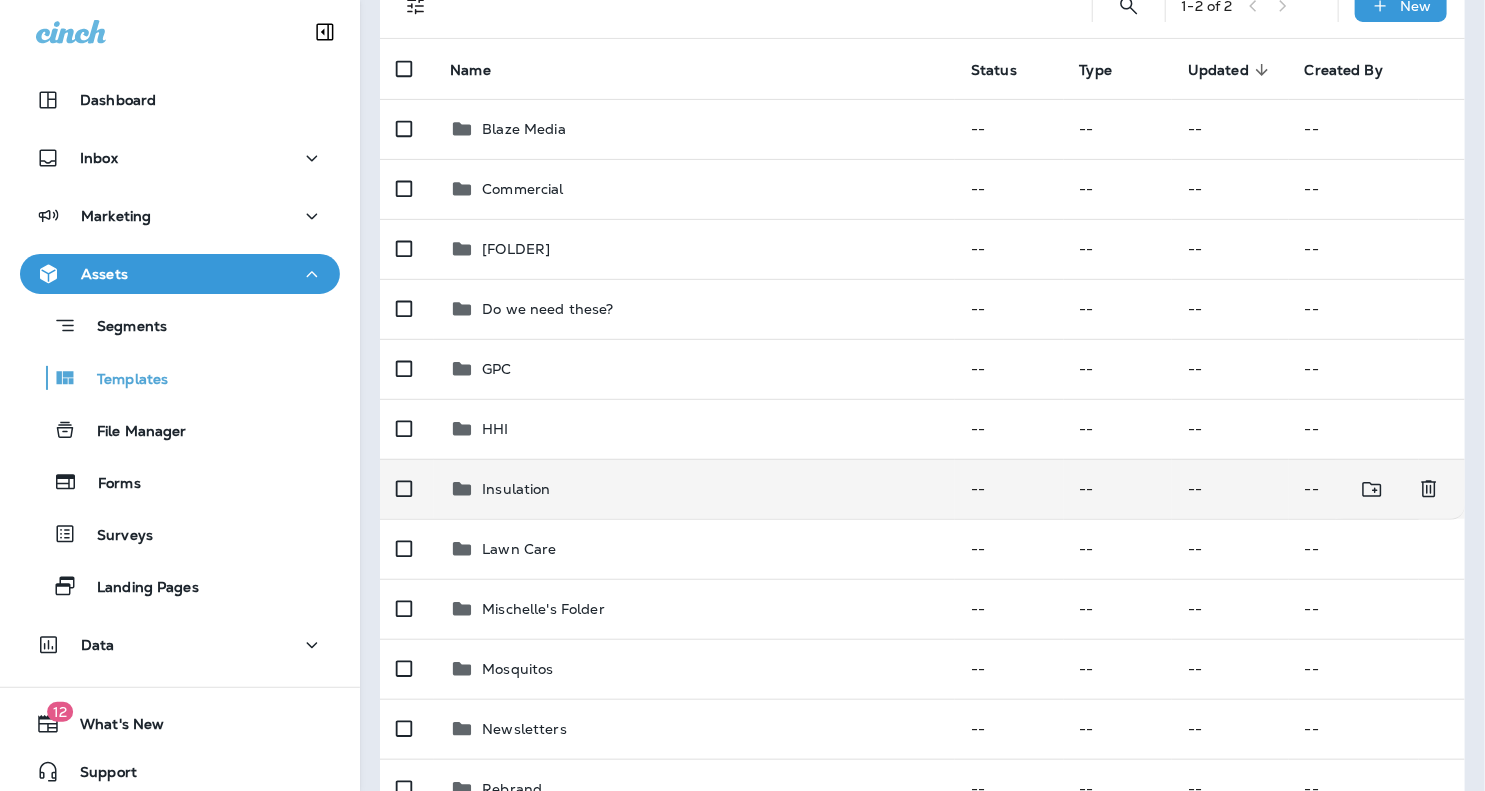 scroll, scrollTop: 214, scrollLeft: 0, axis: vertical 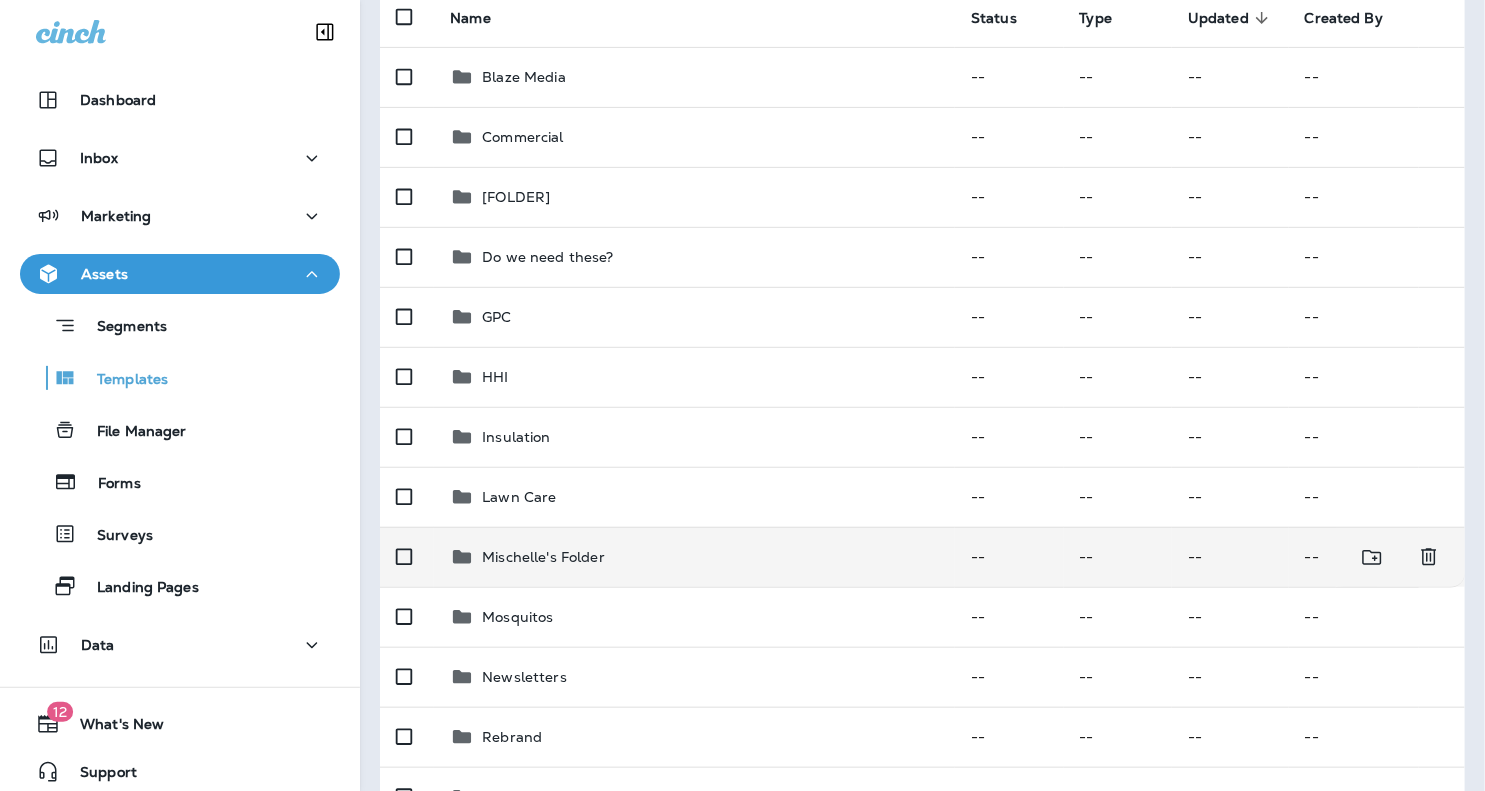 click on "Mischelle's Folder" at bounding box center [543, 557] 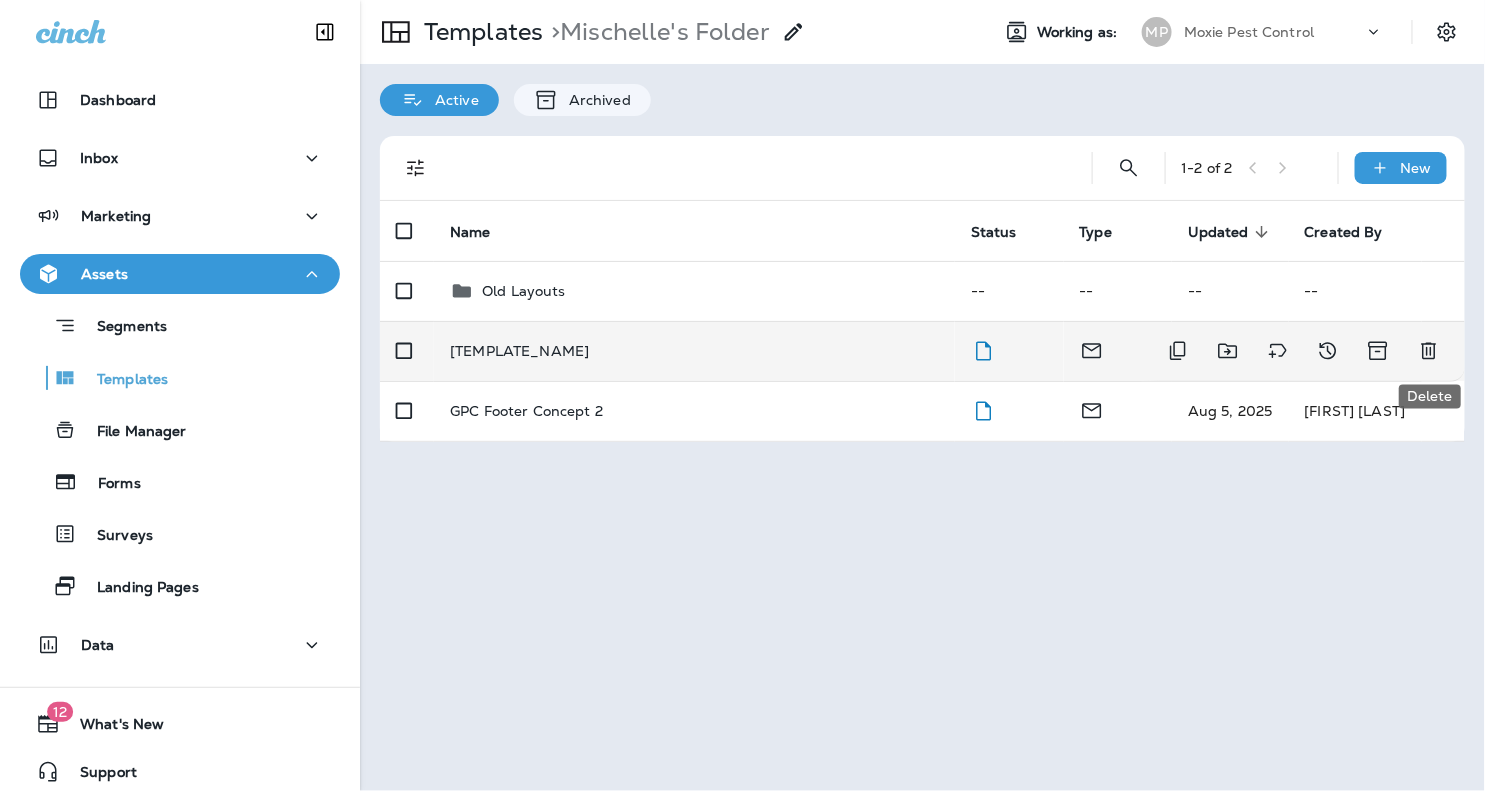 click 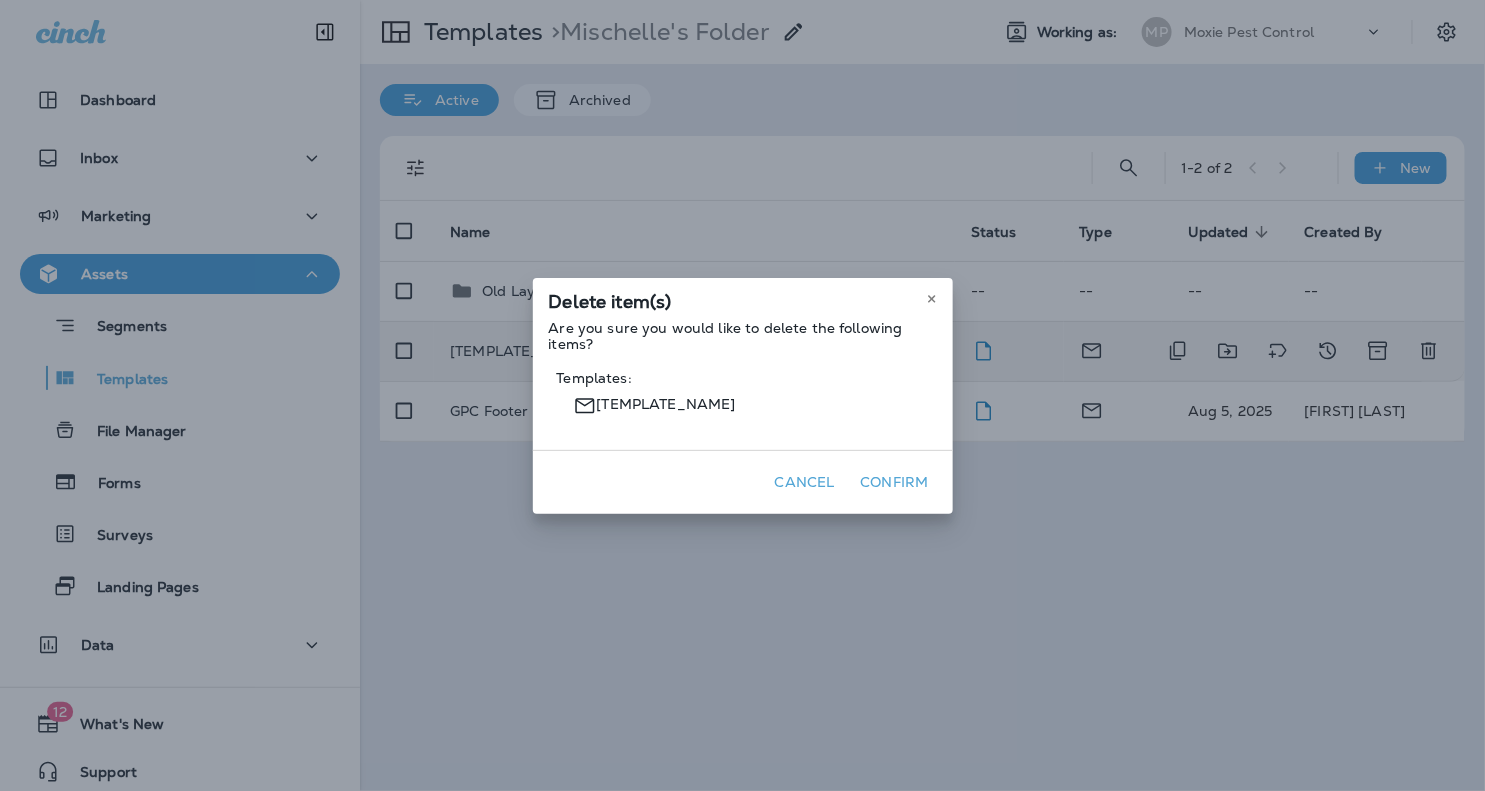 click on "Confirm" at bounding box center [895, 482] 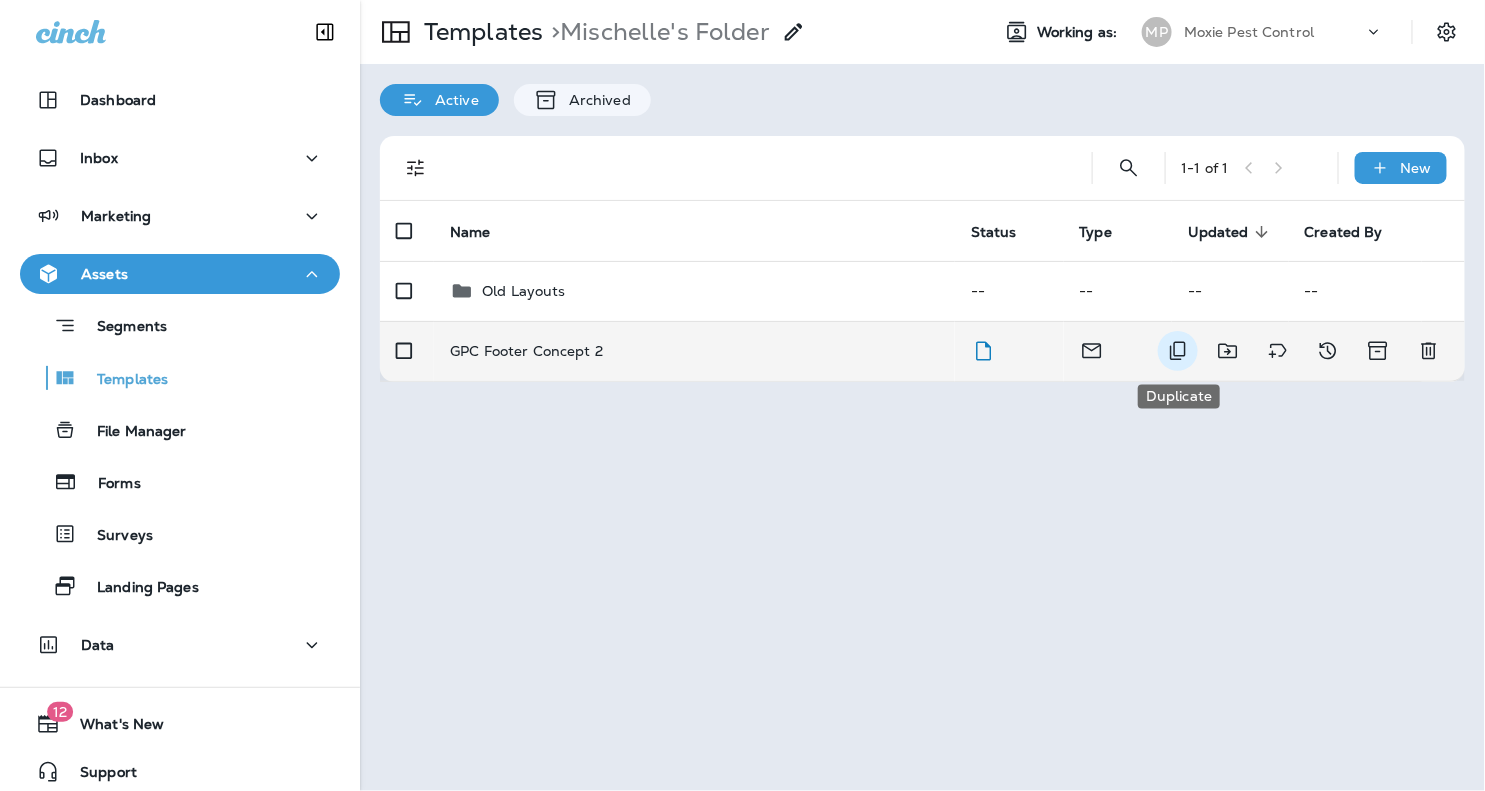 click 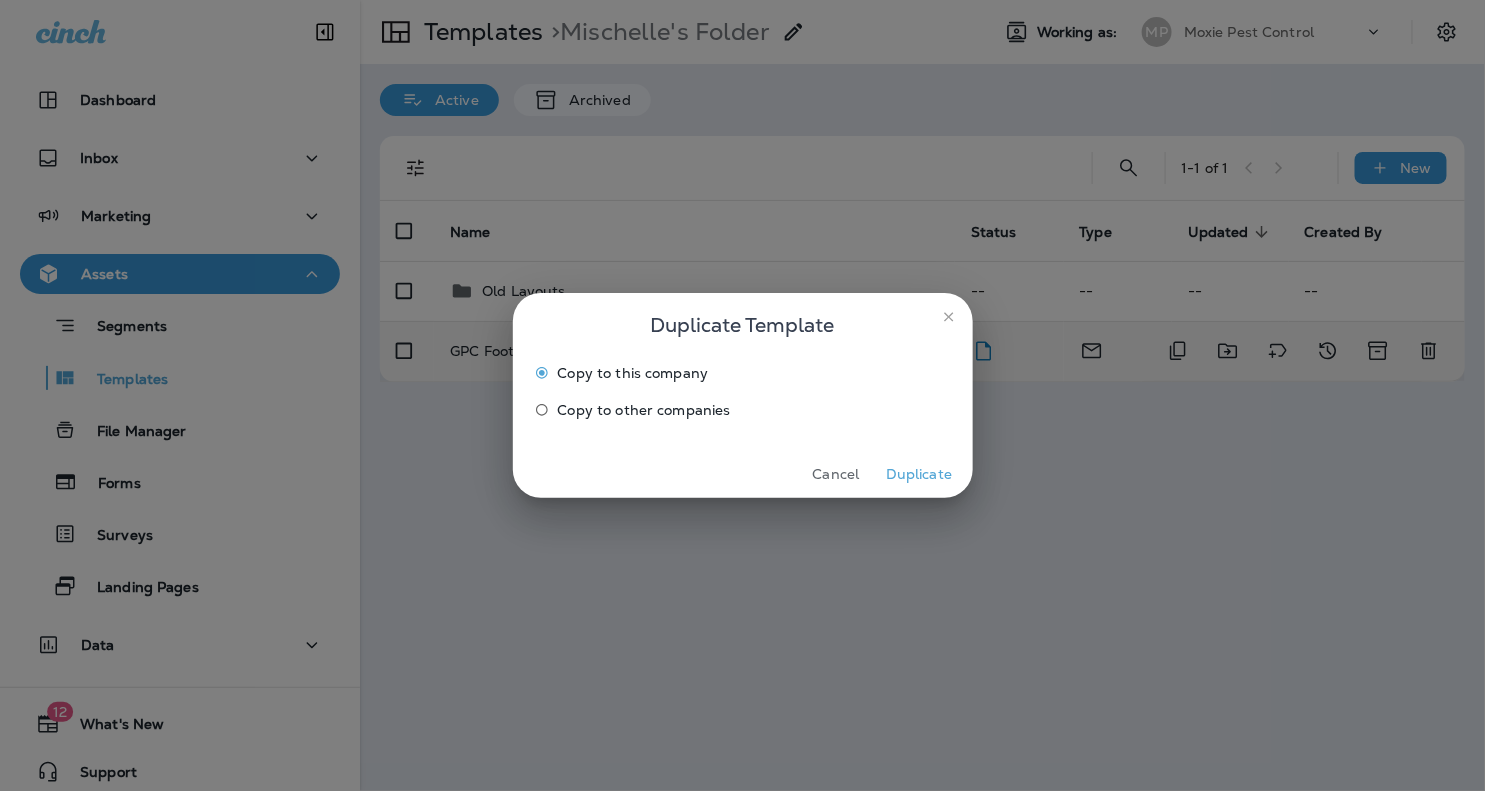click on "Duplicate" at bounding box center (919, 474) 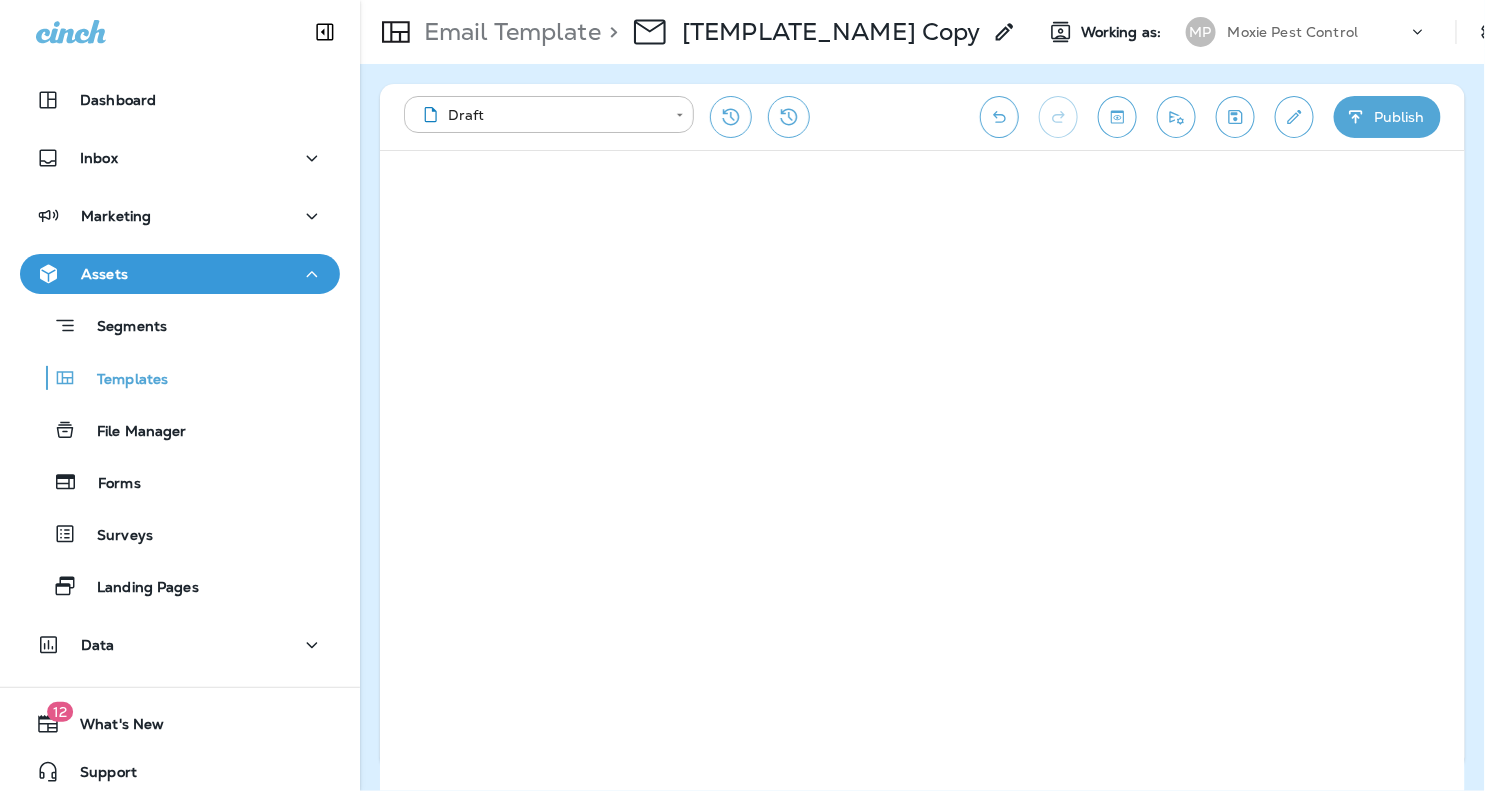 click 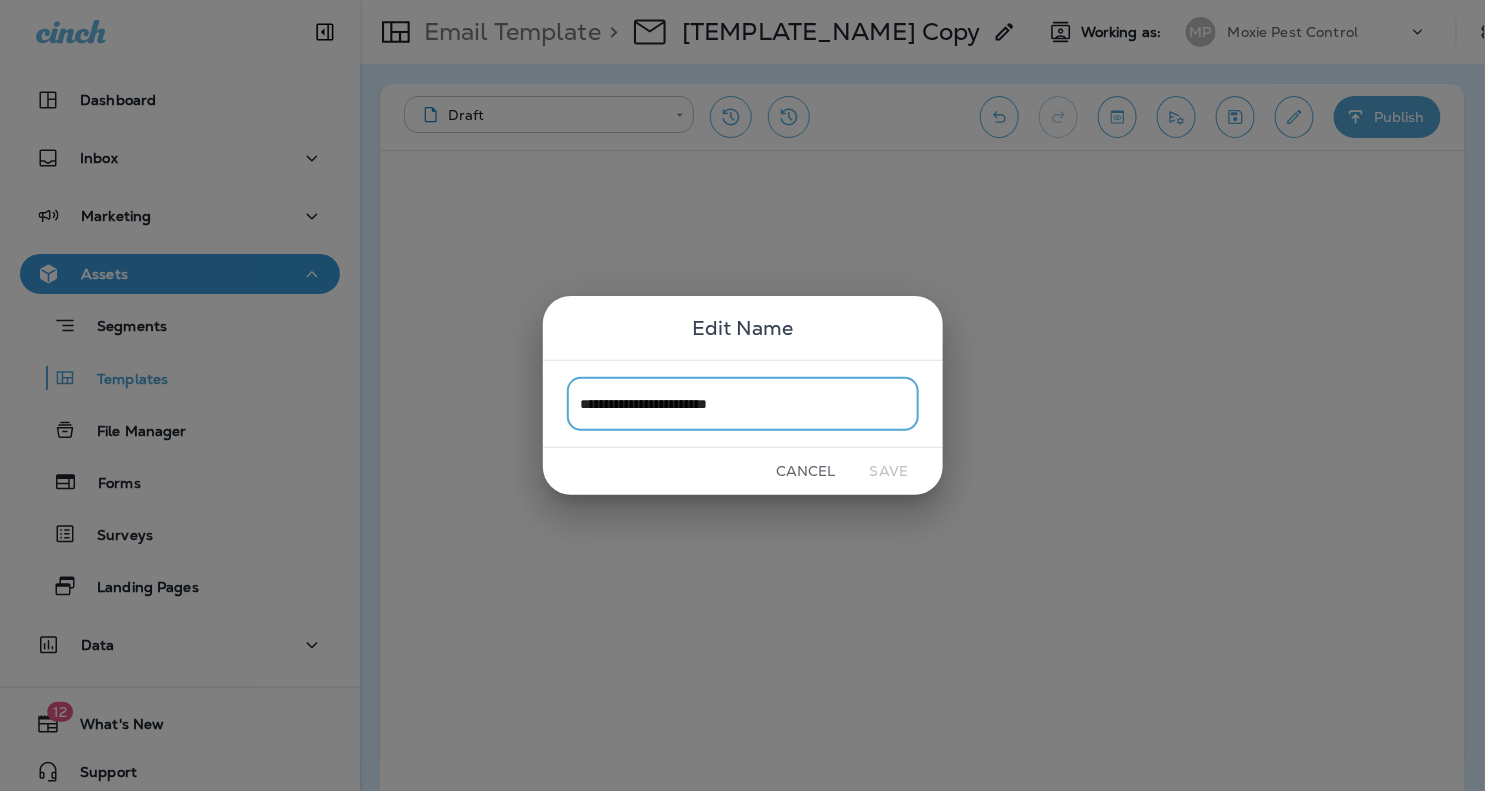 click on "**********" at bounding box center [743, 403] 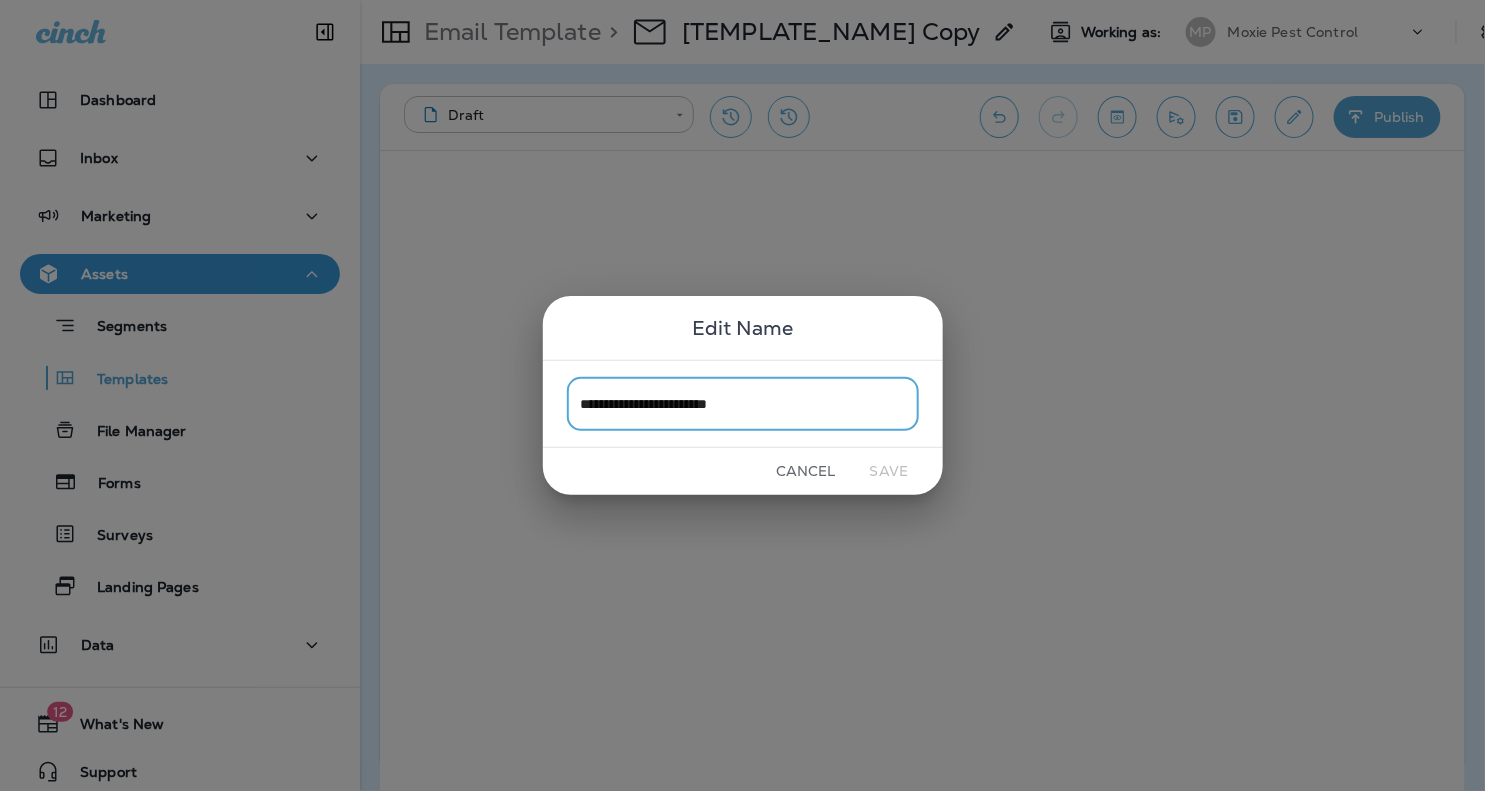 drag, startPoint x: 766, startPoint y: 404, endPoint x: 724, endPoint y: 408, distance: 42.190044 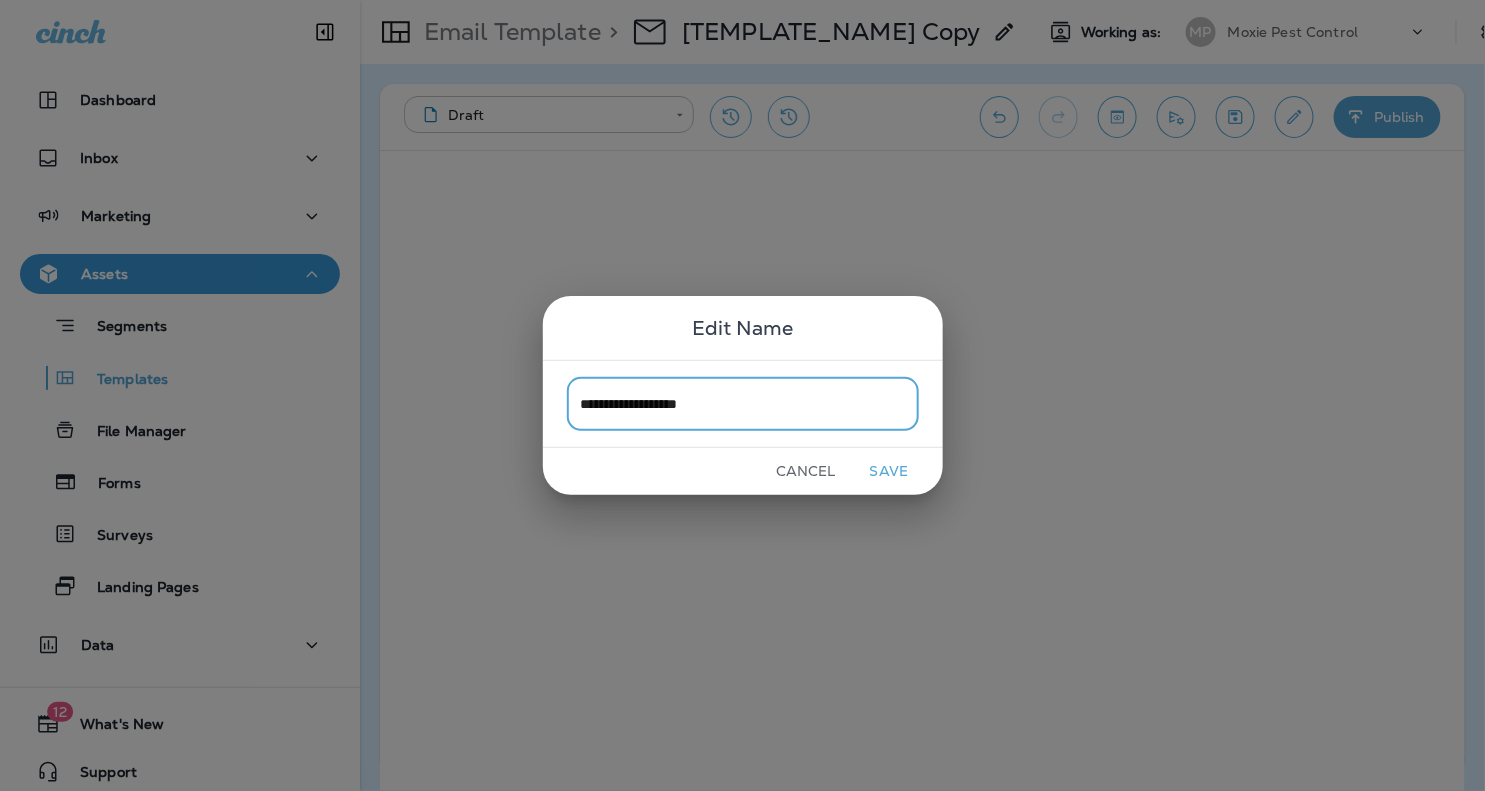 drag, startPoint x: 664, startPoint y: 406, endPoint x: 674, endPoint y: 401, distance: 11.18034 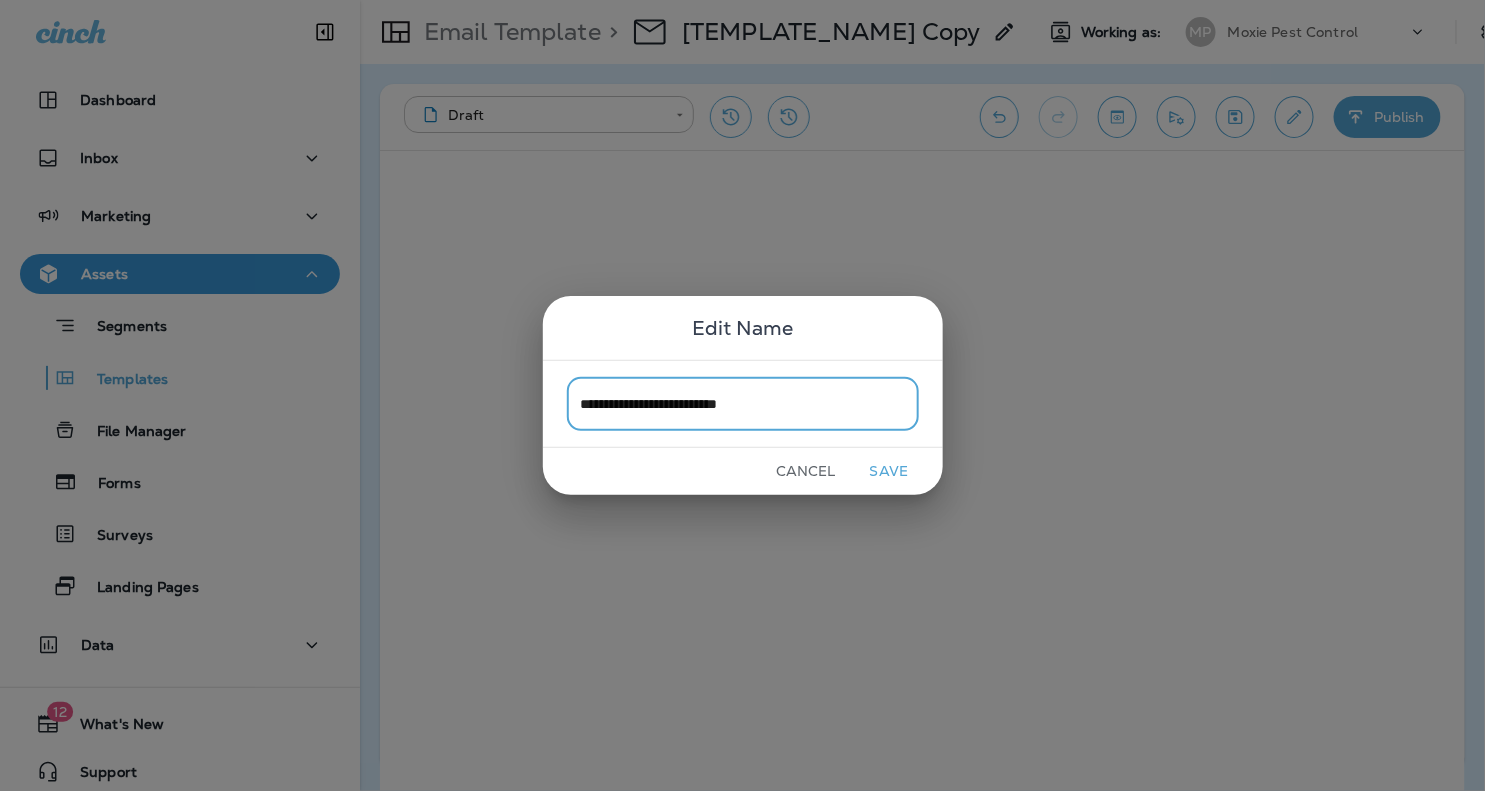 drag, startPoint x: 661, startPoint y: 404, endPoint x: 615, endPoint y: 410, distance: 46.389652 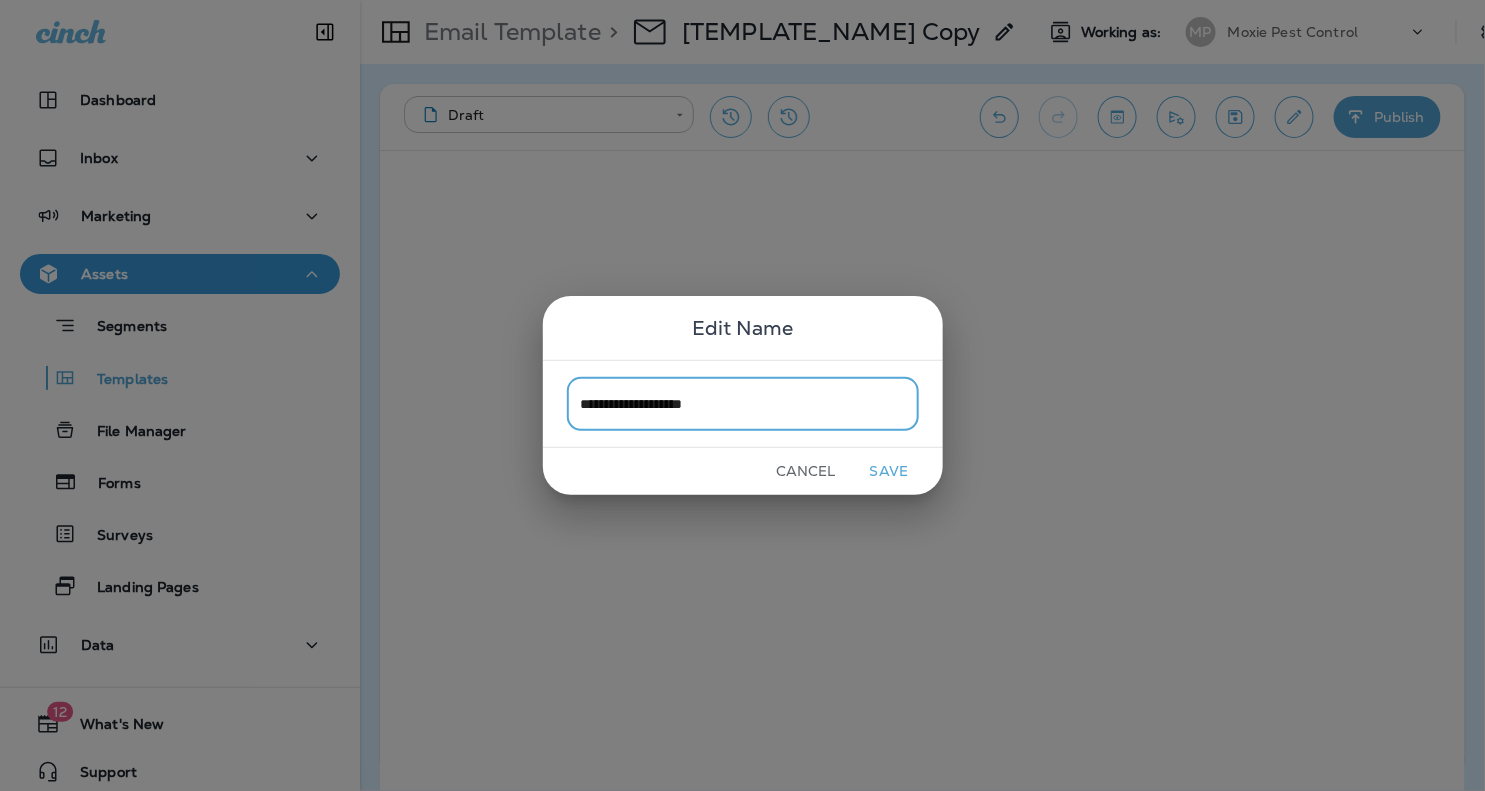 drag, startPoint x: 684, startPoint y: 405, endPoint x: 704, endPoint y: 405, distance: 20 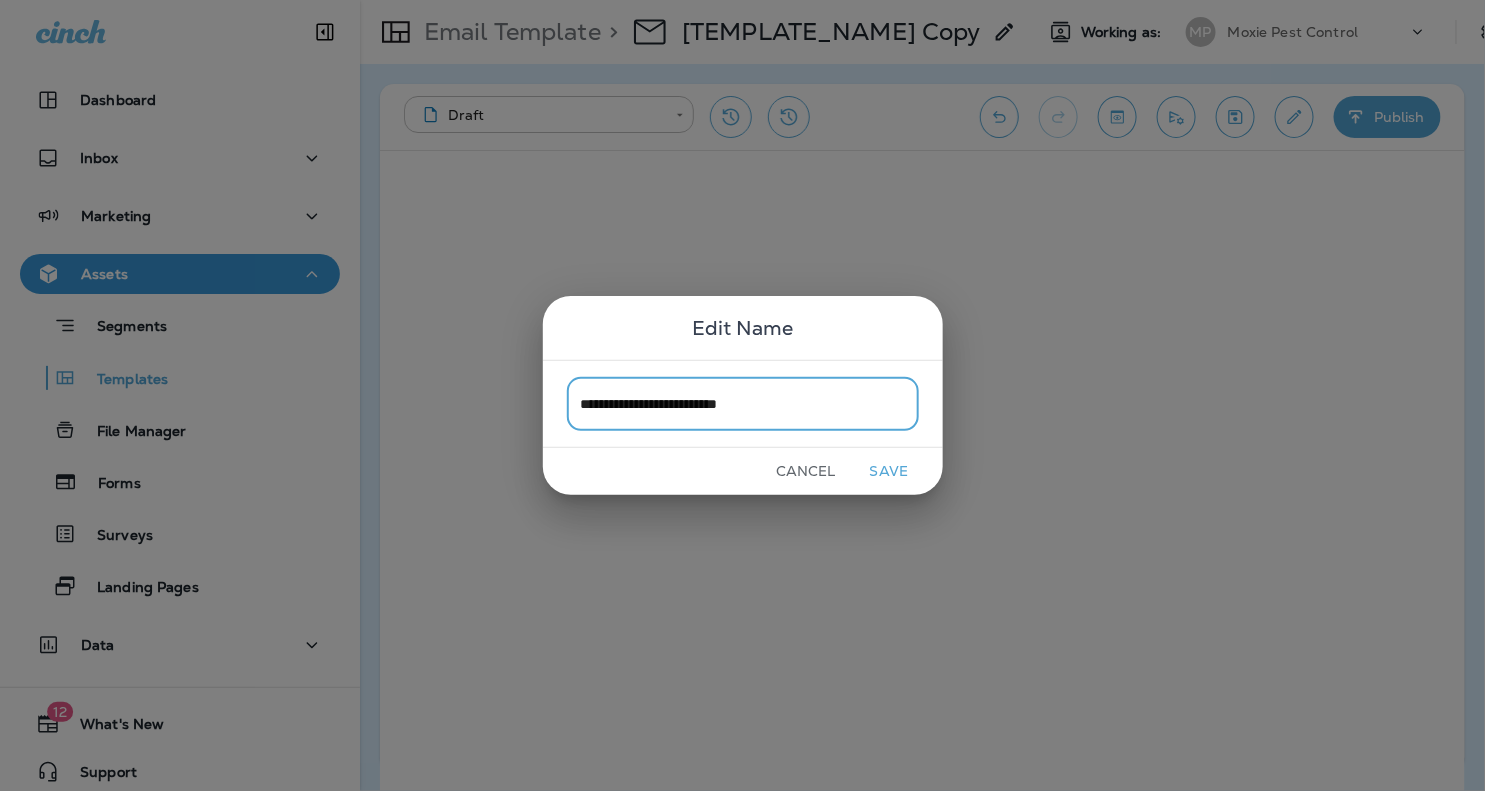 type on "**********" 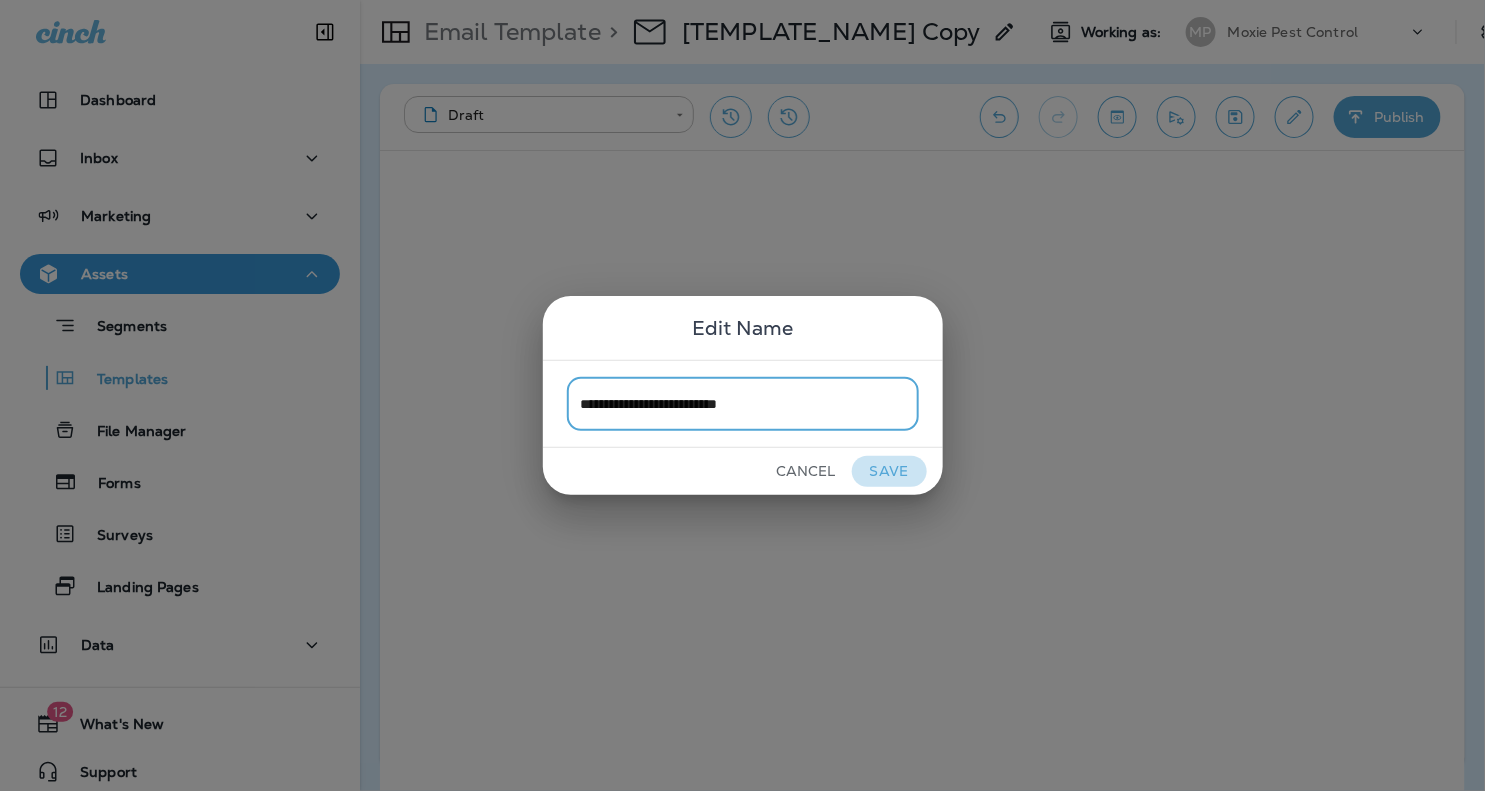 click on "Save" at bounding box center (889, 471) 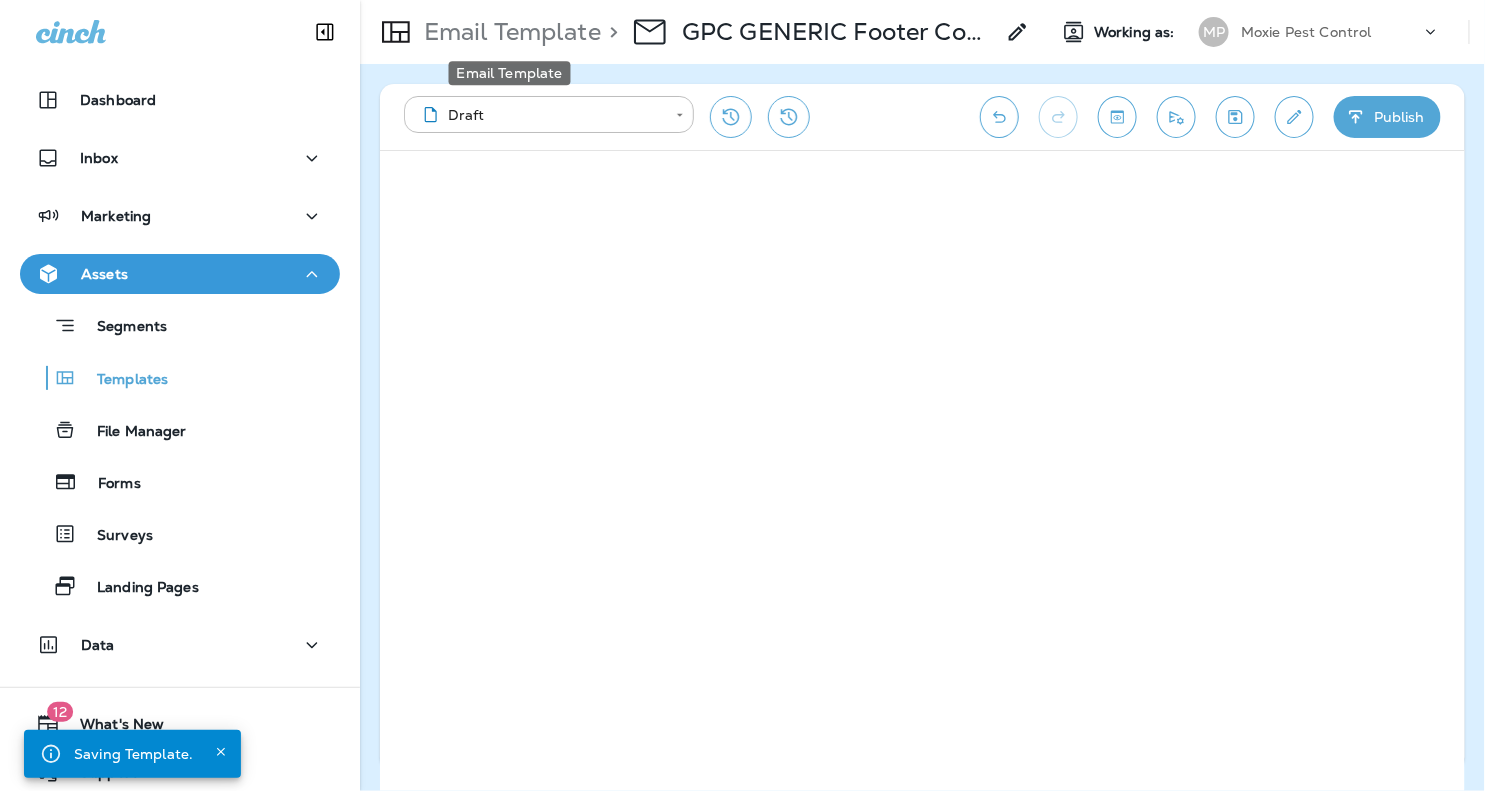 click on "Email Template" at bounding box center (508, 32) 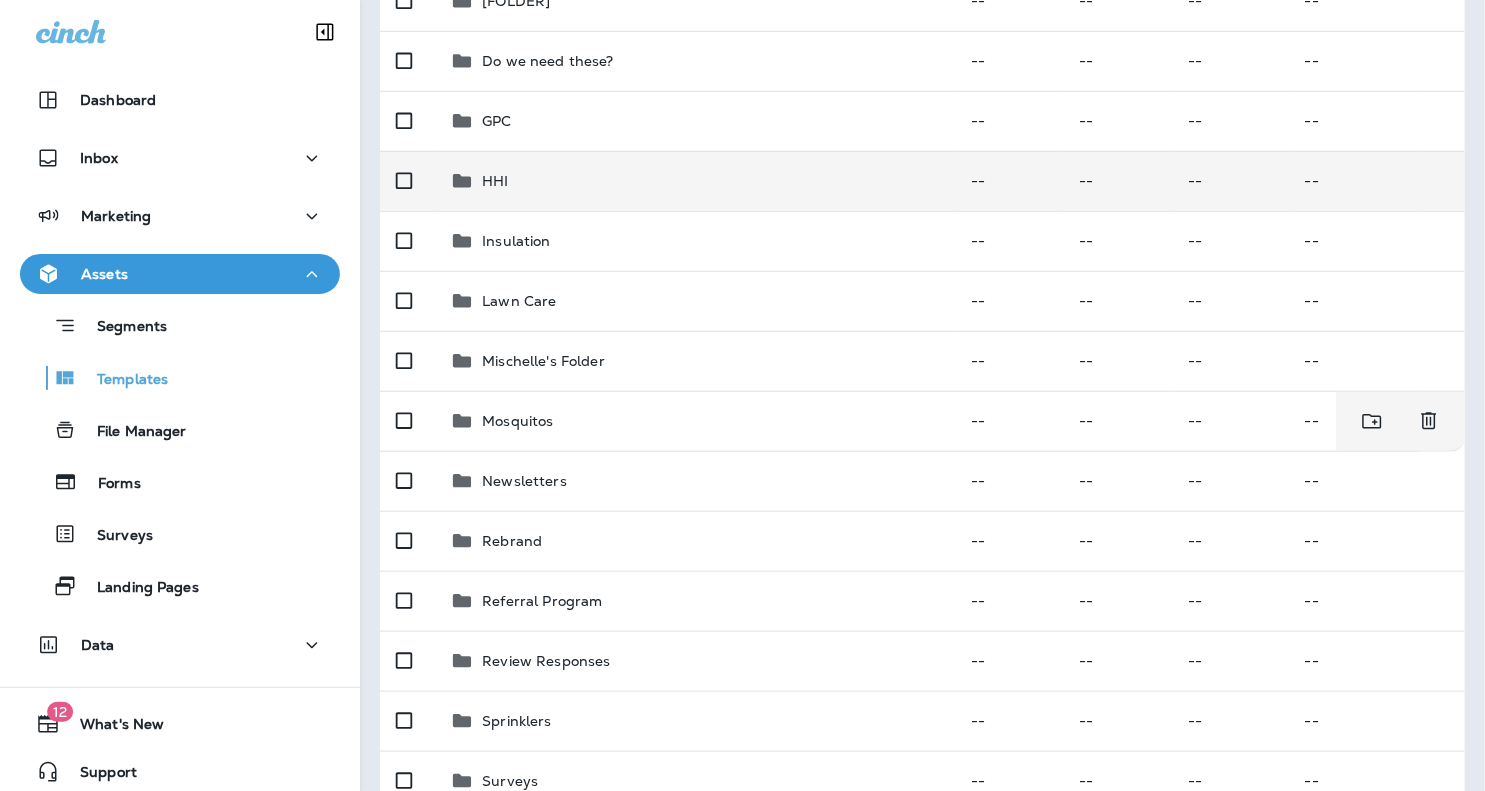 scroll, scrollTop: 421, scrollLeft: 0, axis: vertical 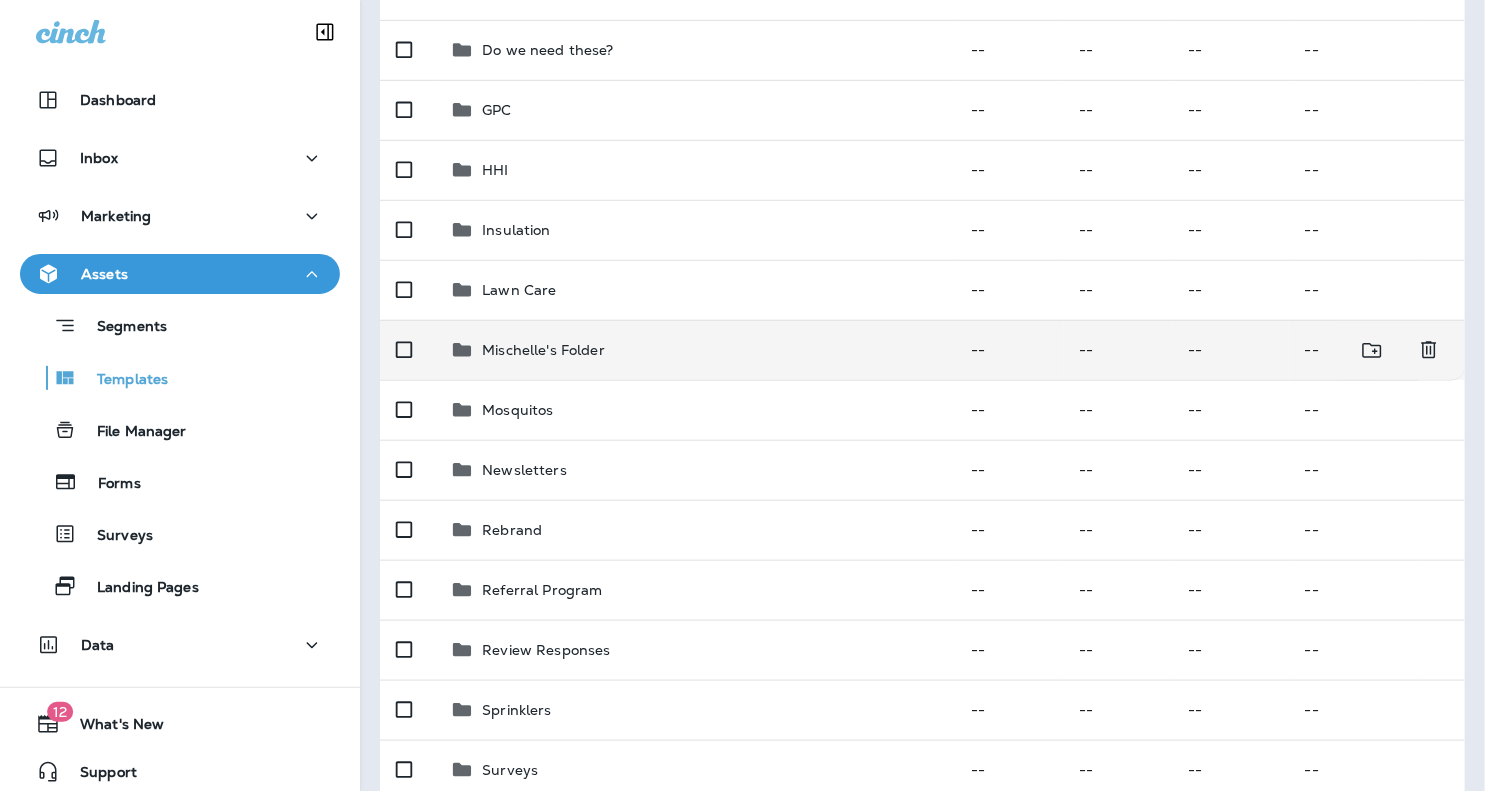 click on "Mischelle's Folder" at bounding box center (694, 350) 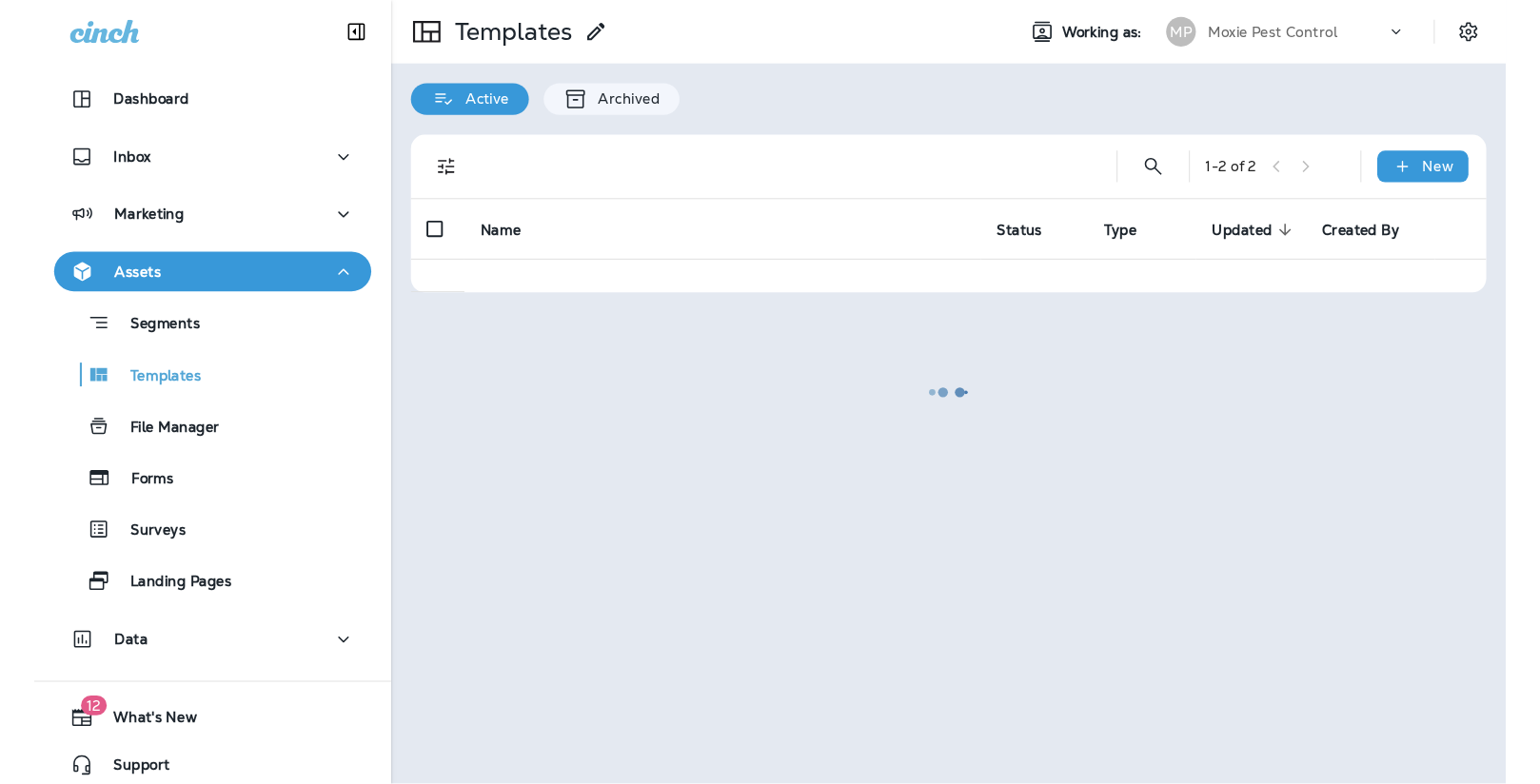 scroll, scrollTop: 0, scrollLeft: 0, axis: both 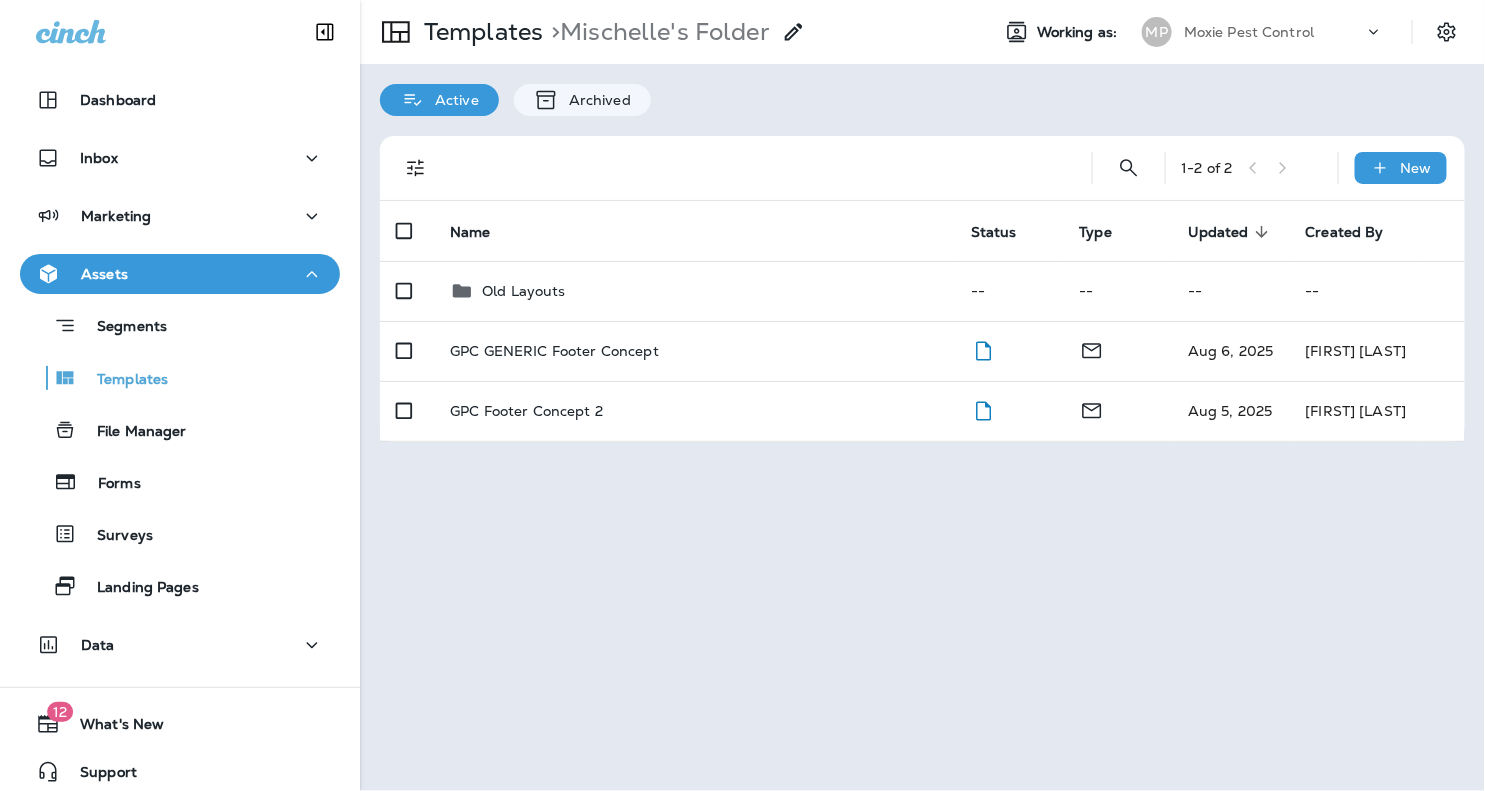 click on "Templates >  [FOLDER] Working as: [COMPANY] Active Archived   1  -  2   of 2 New Name Status Type Updated sorted descending Created By Old Layouts   --     --     --     --     [TEMPLATE_NAME] [DATE] [FIRST] [LAST]   [TEMPLATE_NAME] [DATE] [FIRST] [LAST]" at bounding box center (922, 395) 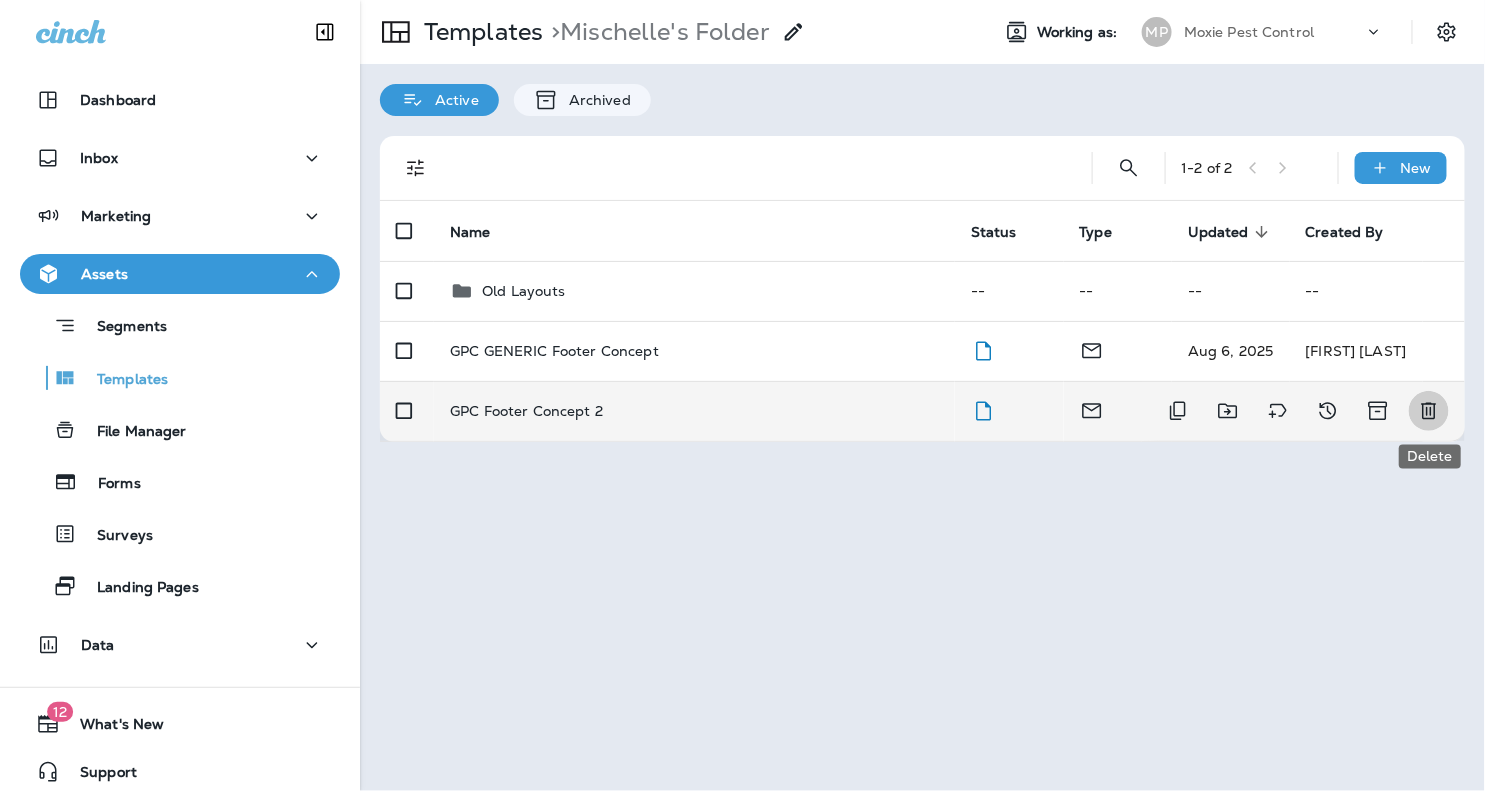 click 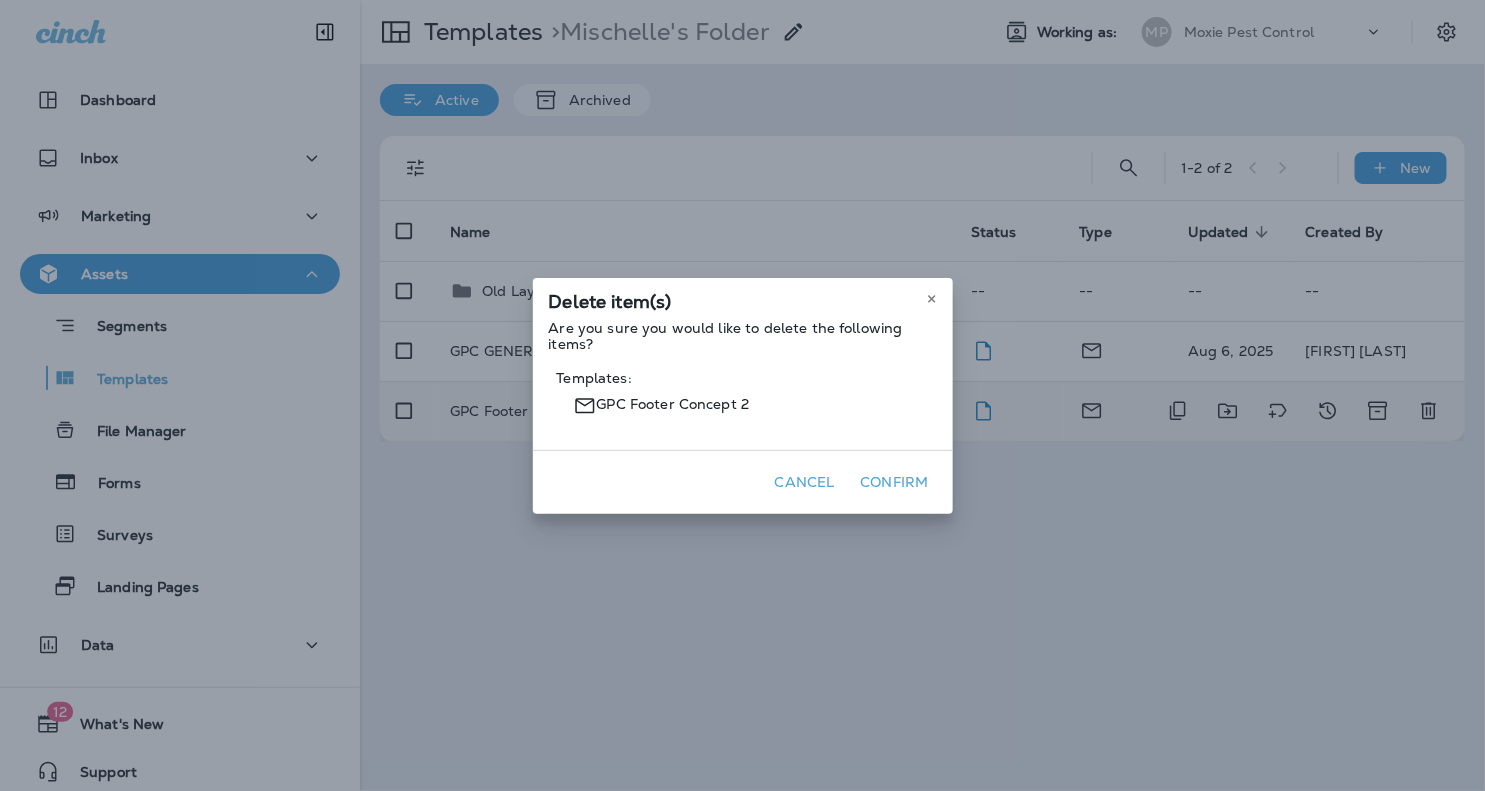 click on "Confirm" at bounding box center [895, 482] 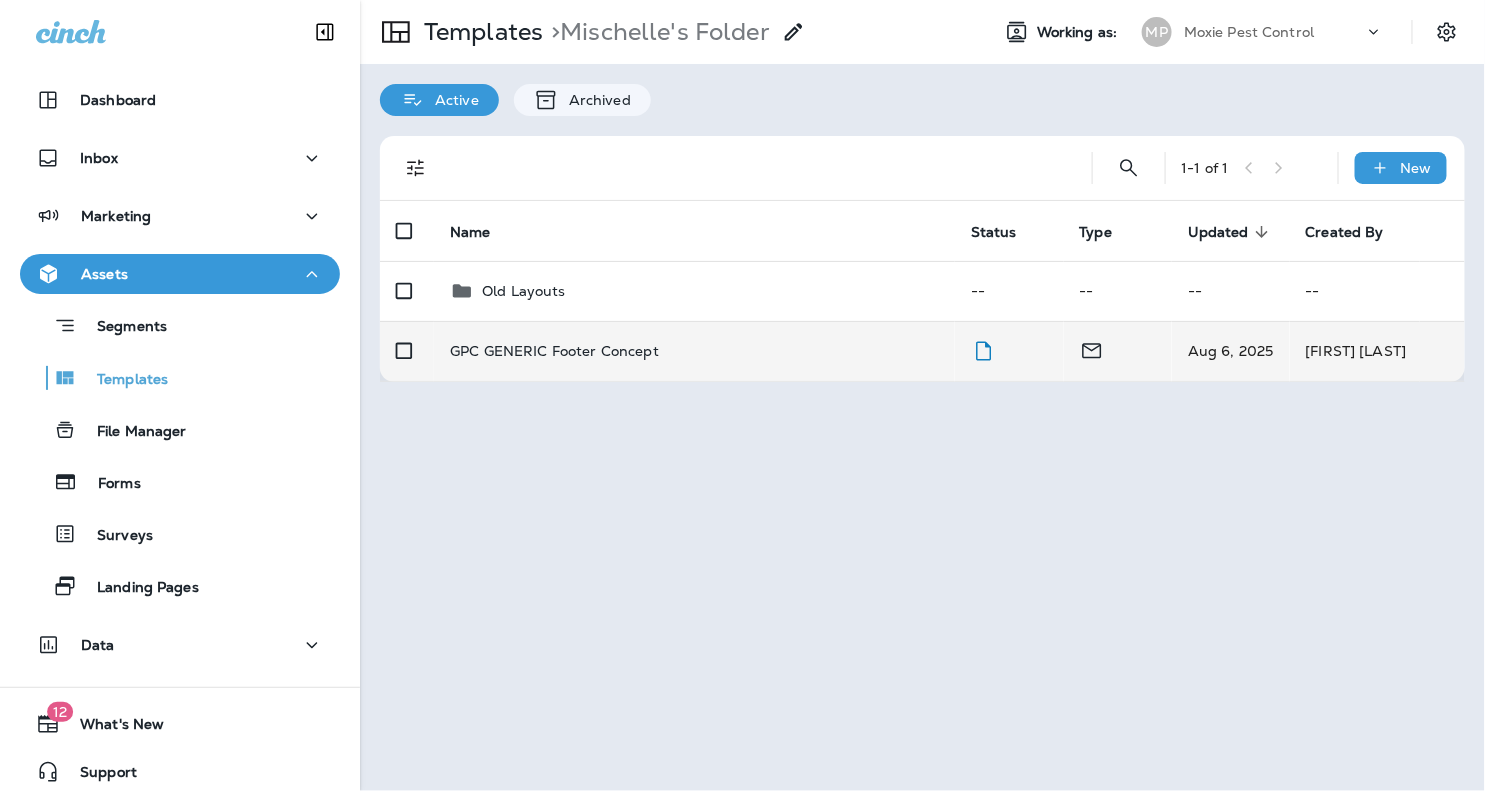 click on "GPC GENERIC Footer Concept" at bounding box center (694, 351) 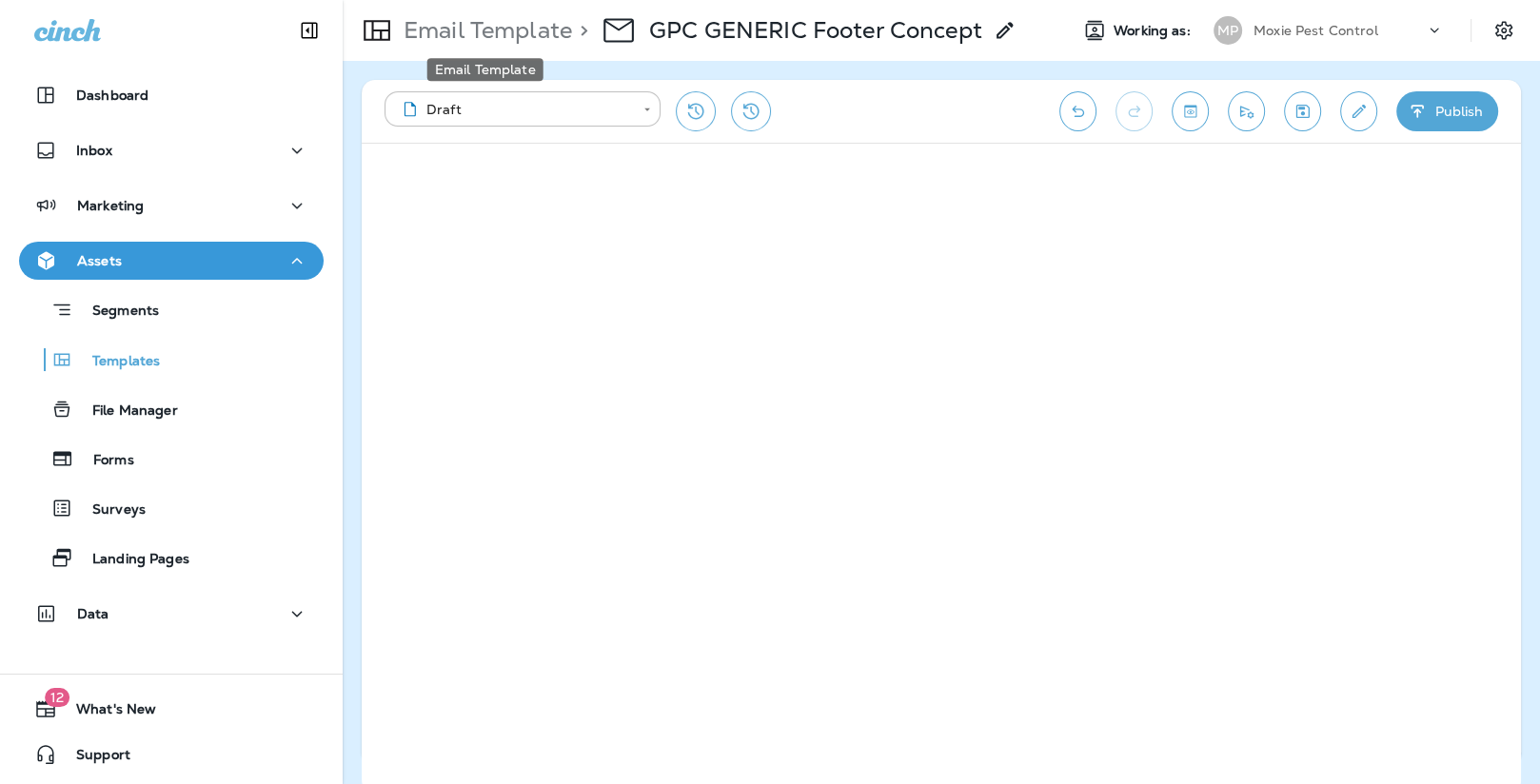 click on "Email Template" at bounding box center [484, 30] 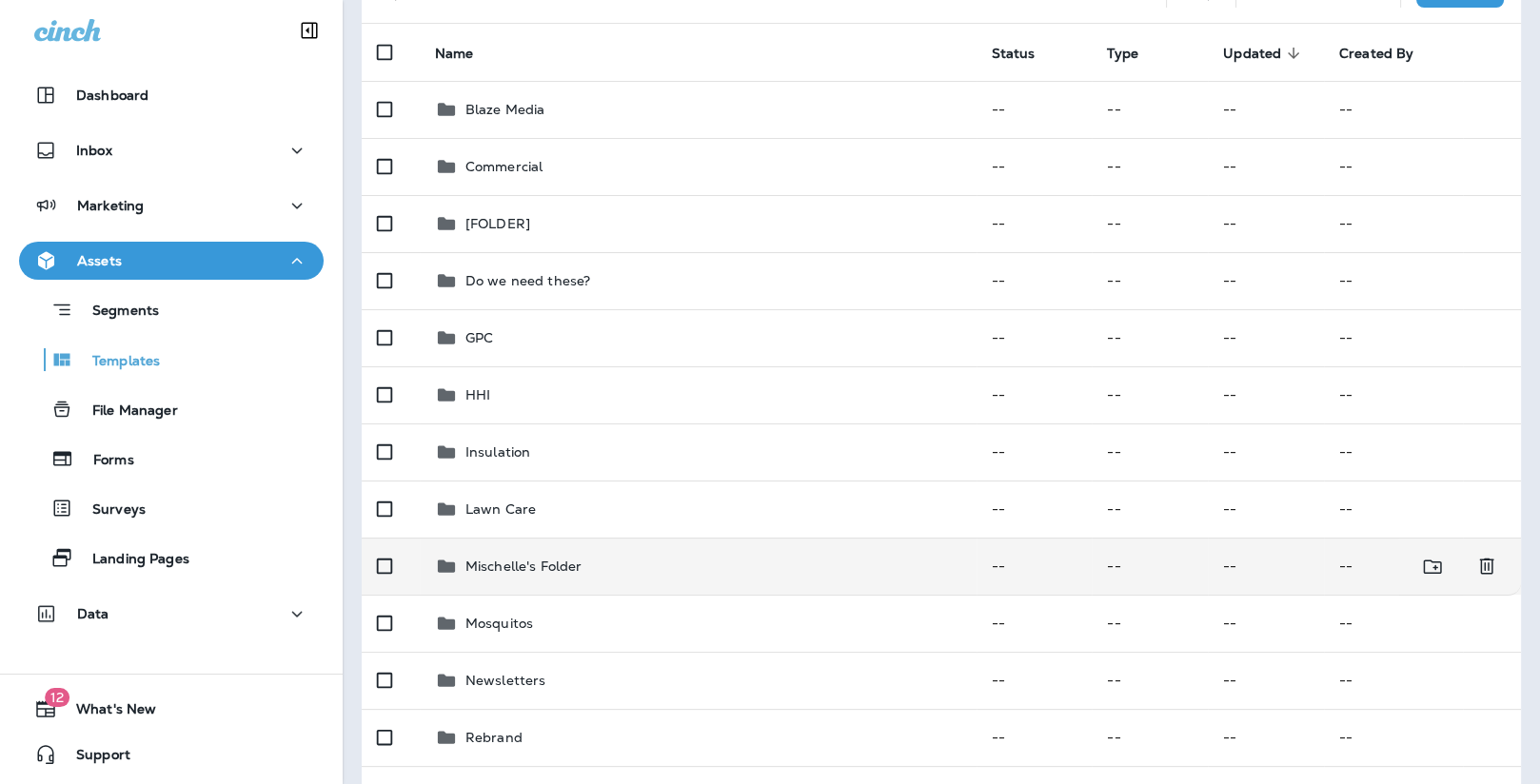 scroll, scrollTop: 173, scrollLeft: 0, axis: vertical 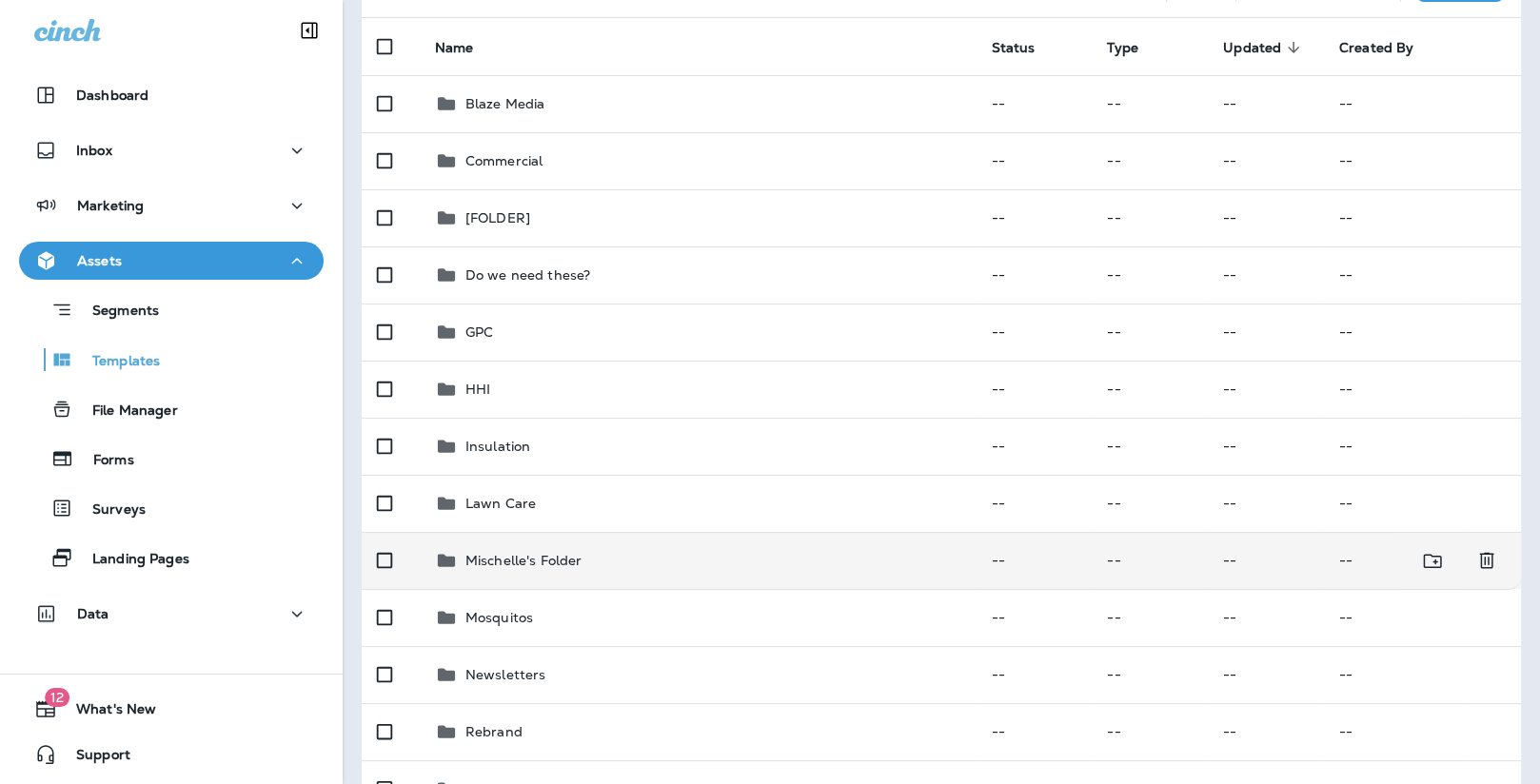 click on "Mischelle's Folder" at bounding box center (523, 560) 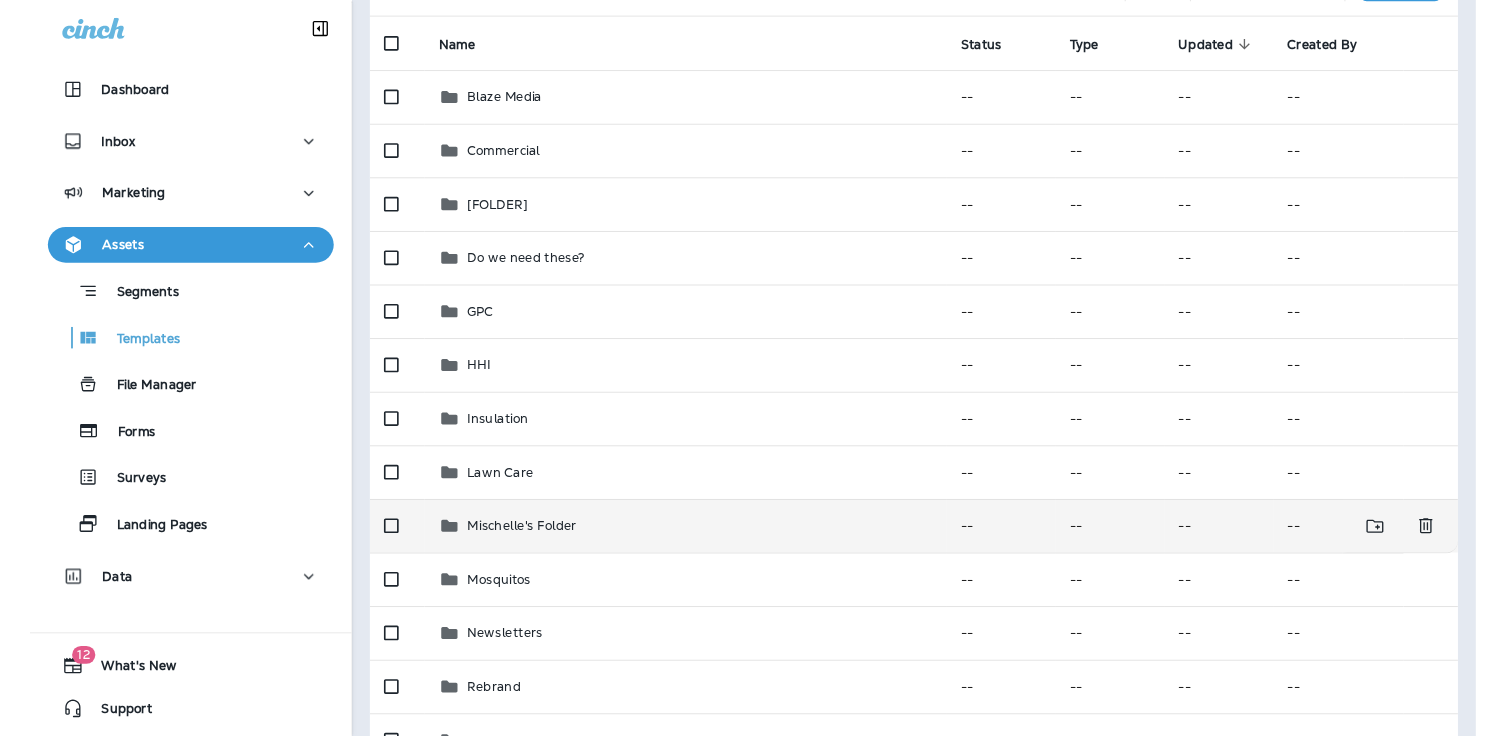 scroll, scrollTop: 0, scrollLeft: 0, axis: both 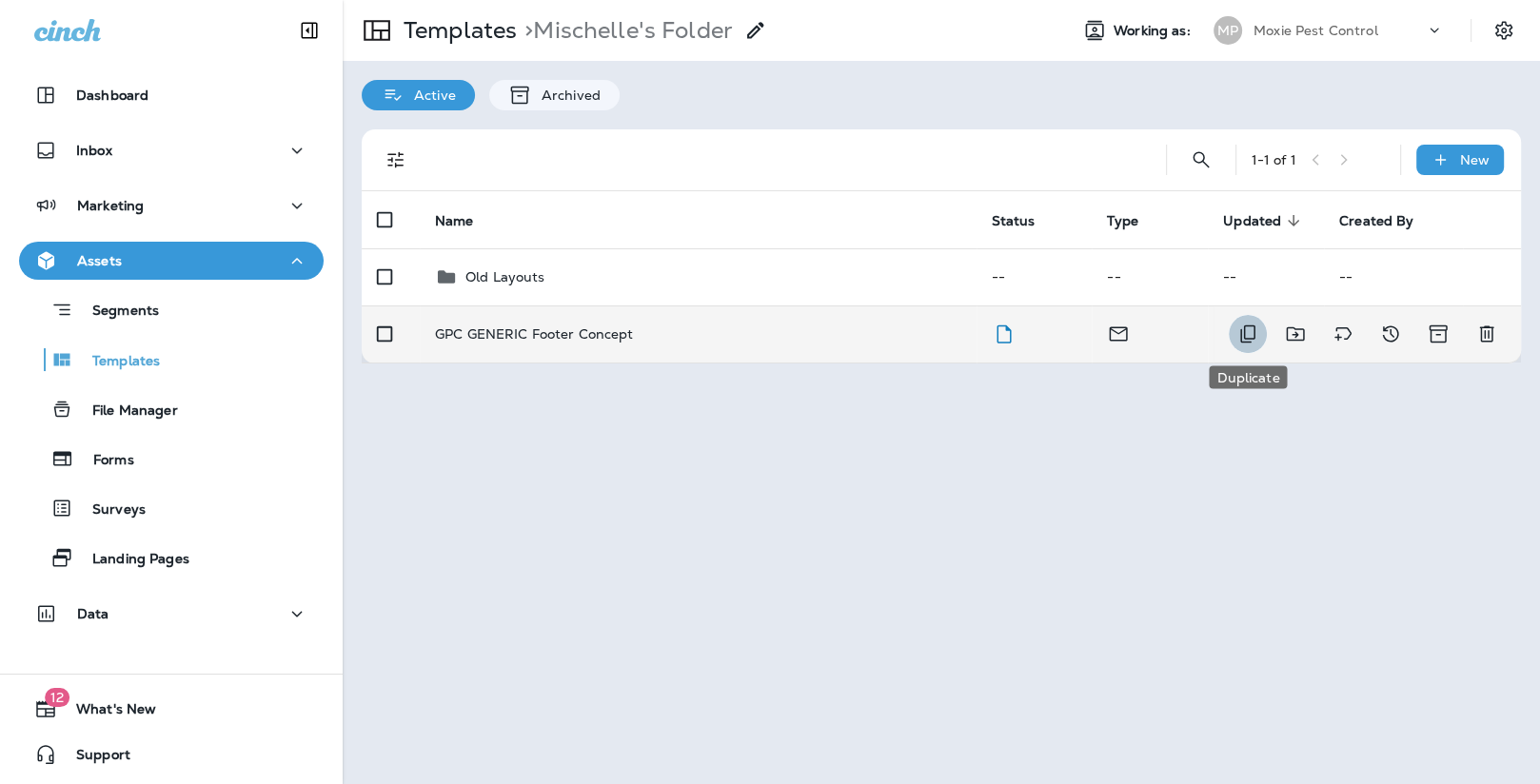 click 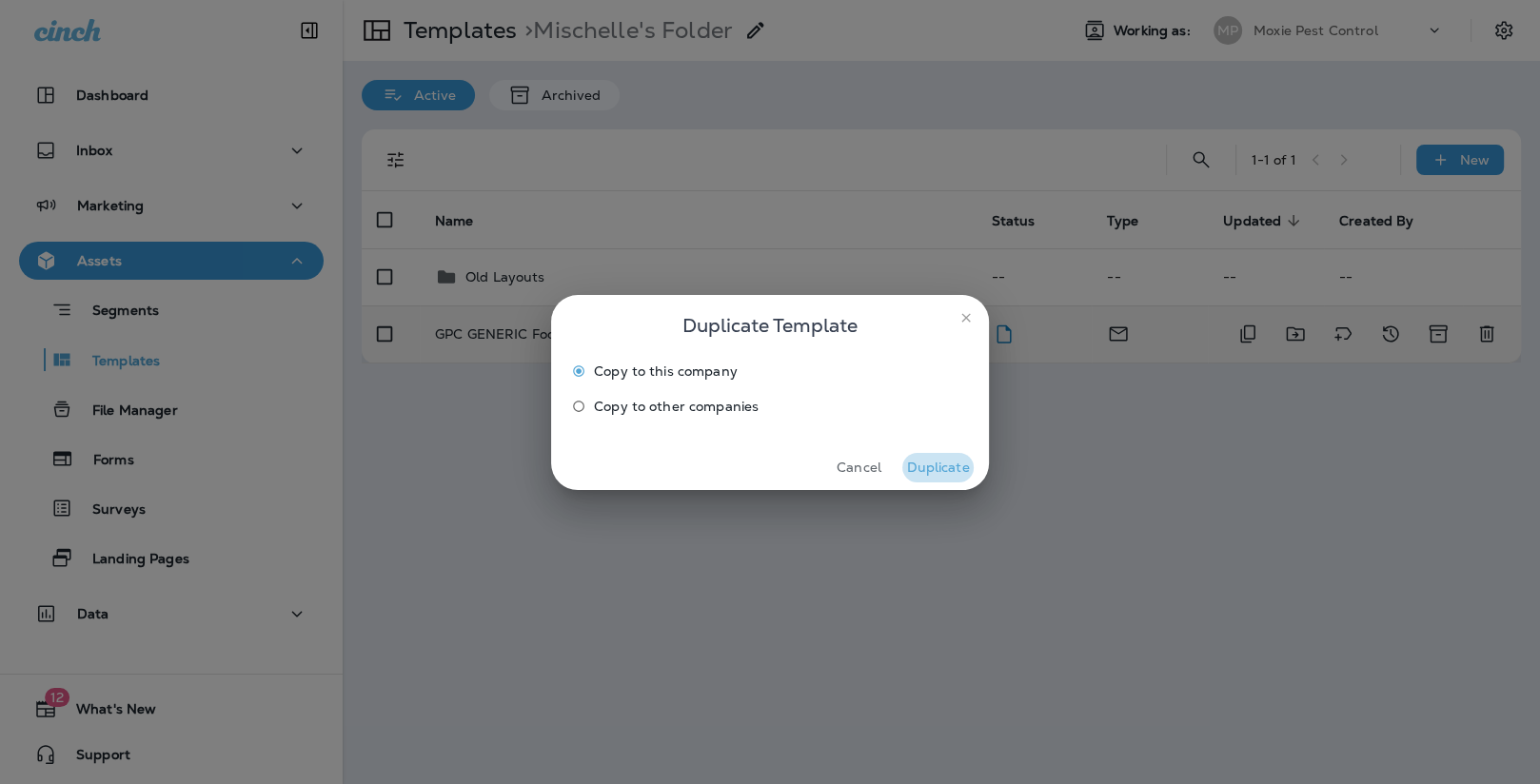 click on "Duplicate" at bounding box center [938, 467] 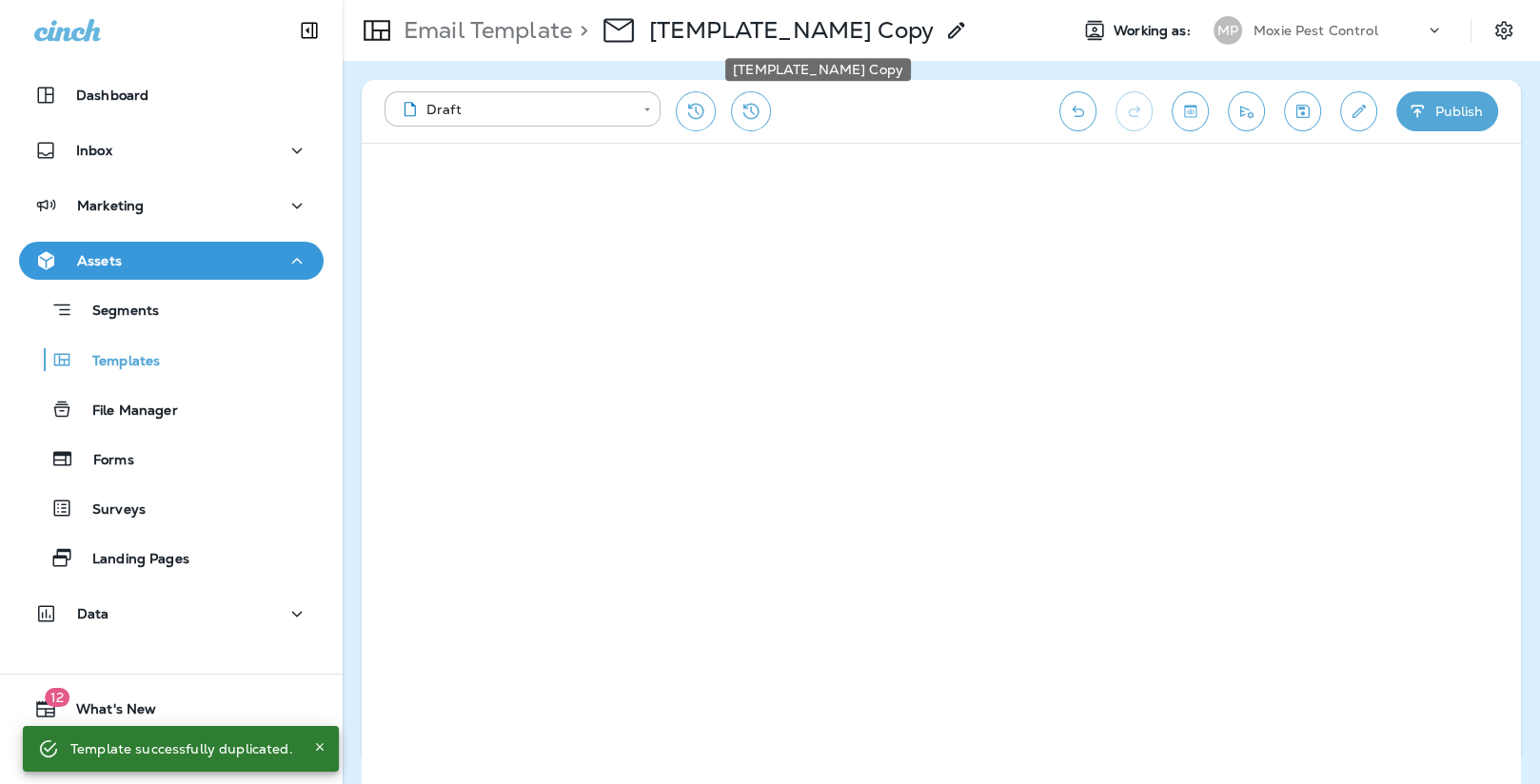 click on "[TEMPLATE_NAME] Copy" at bounding box center (791, 30) 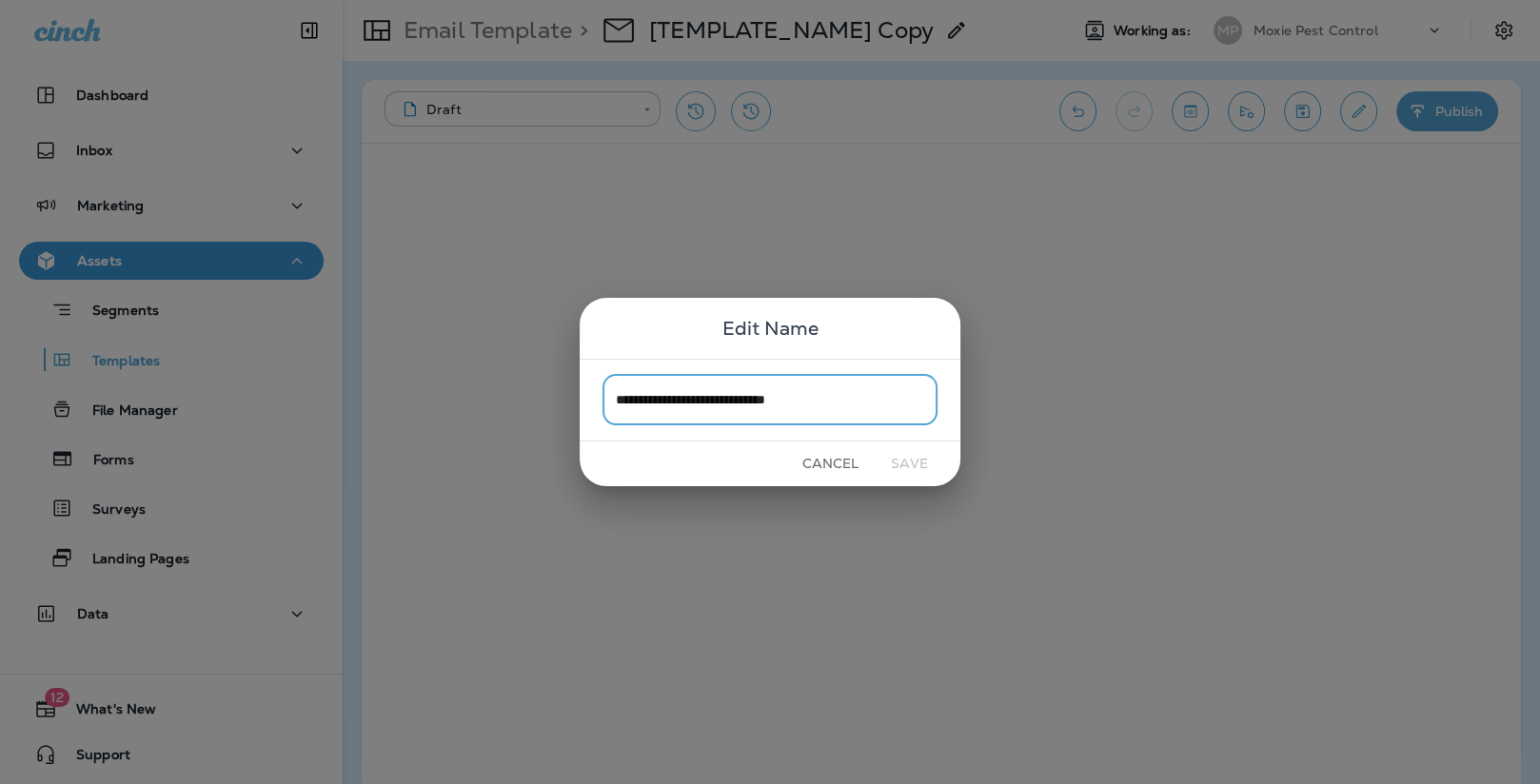 click on "**********" at bounding box center (770, 400) 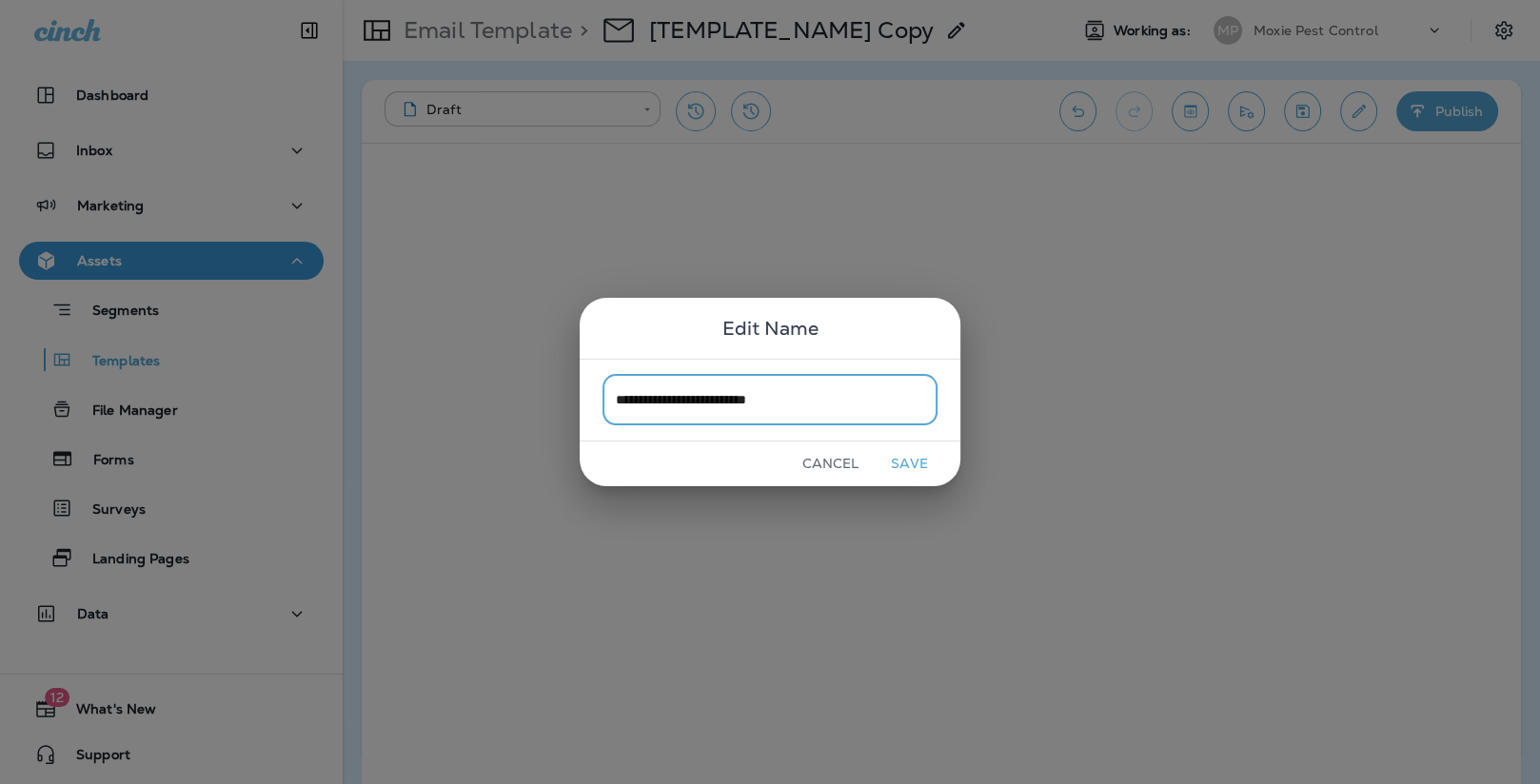drag, startPoint x: 708, startPoint y: 393, endPoint x: 1505, endPoint y: 558, distance: 813.9005 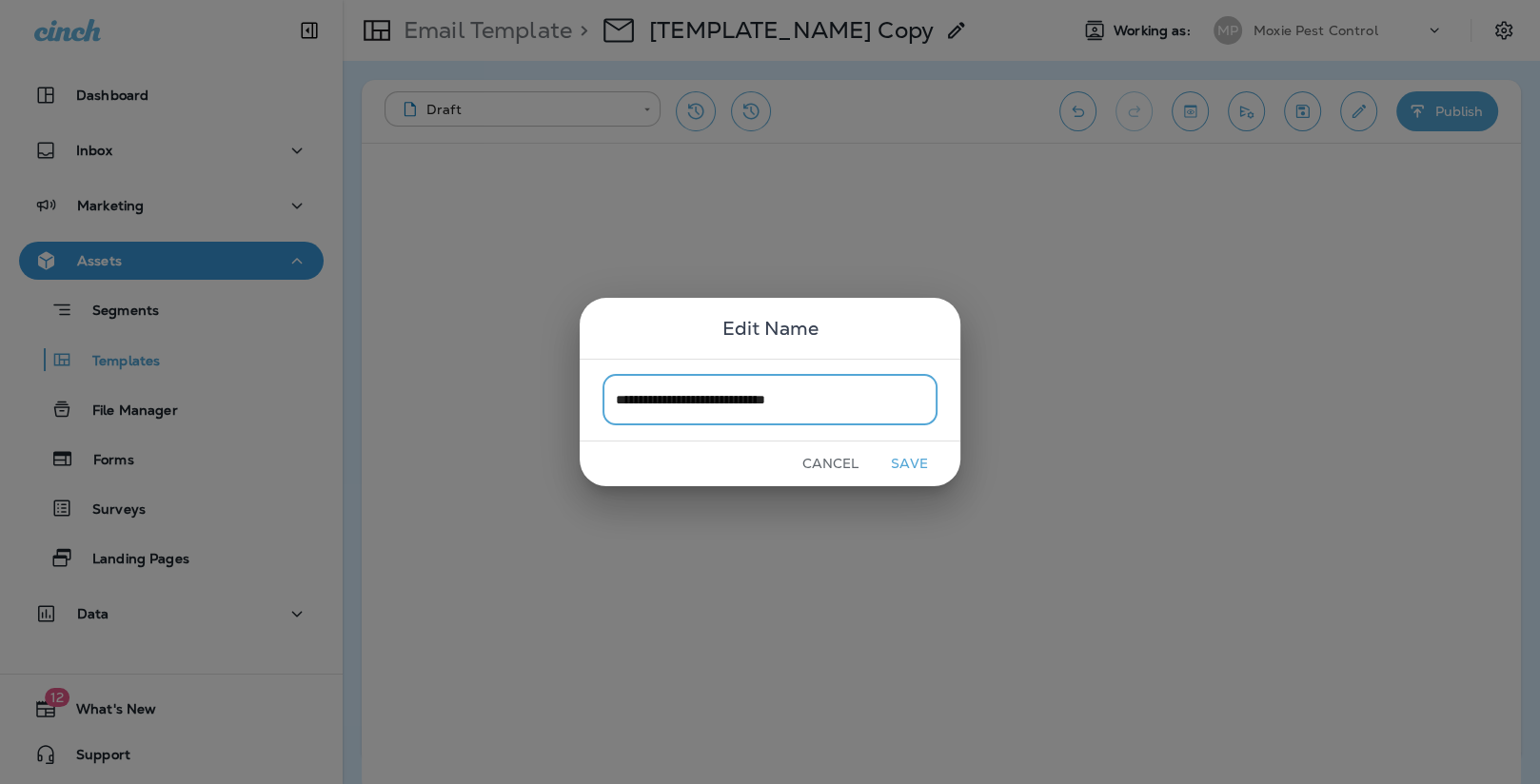 type on "**********" 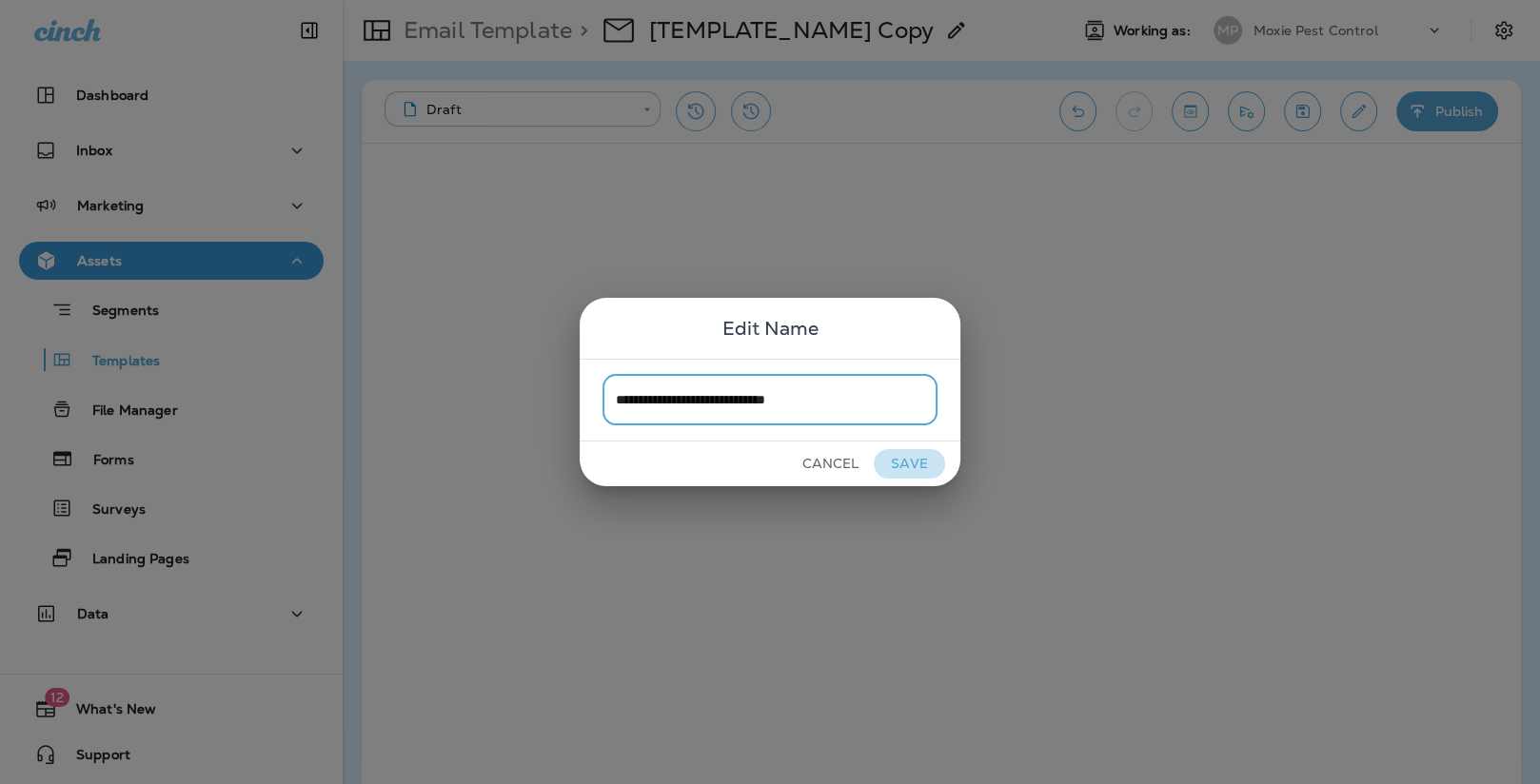 click on "Save" at bounding box center [909, 463] 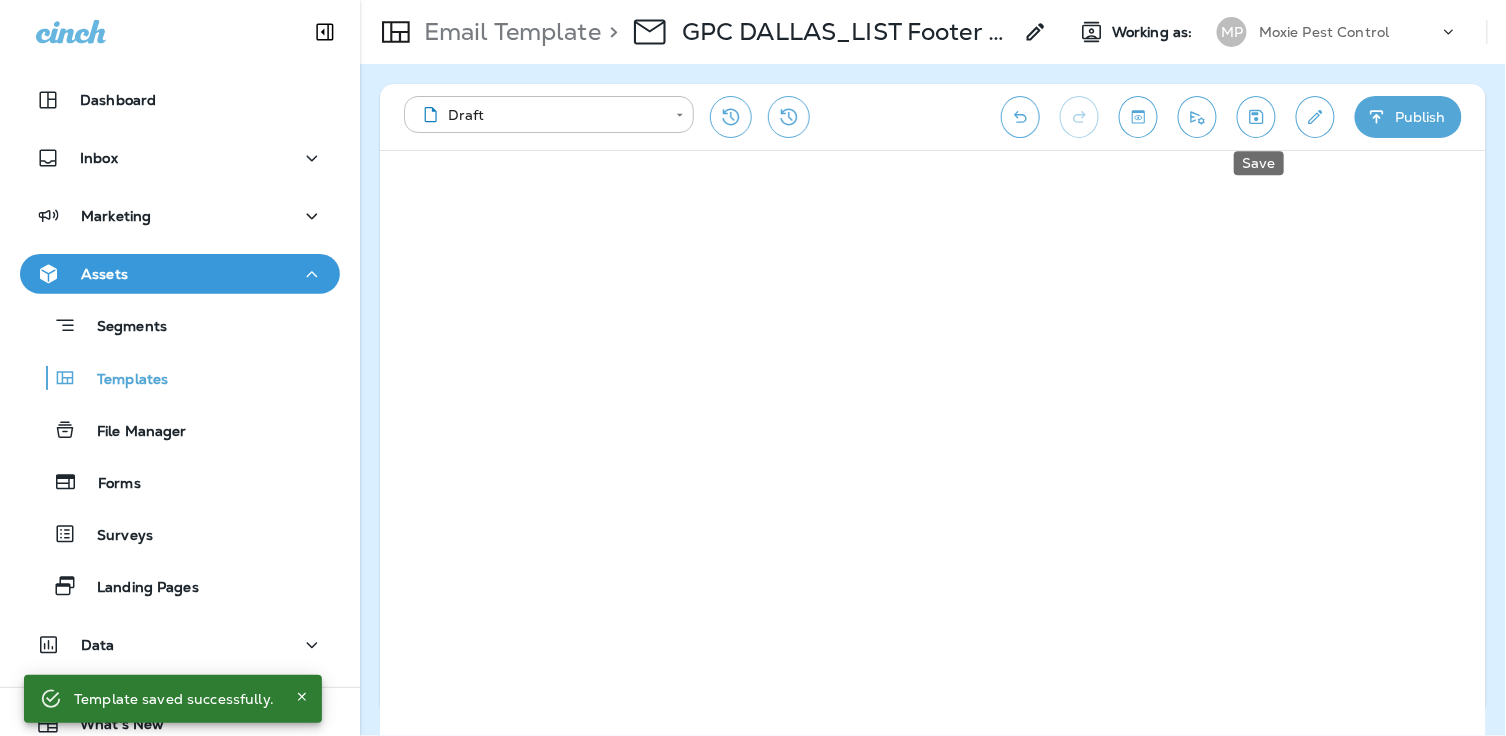 click 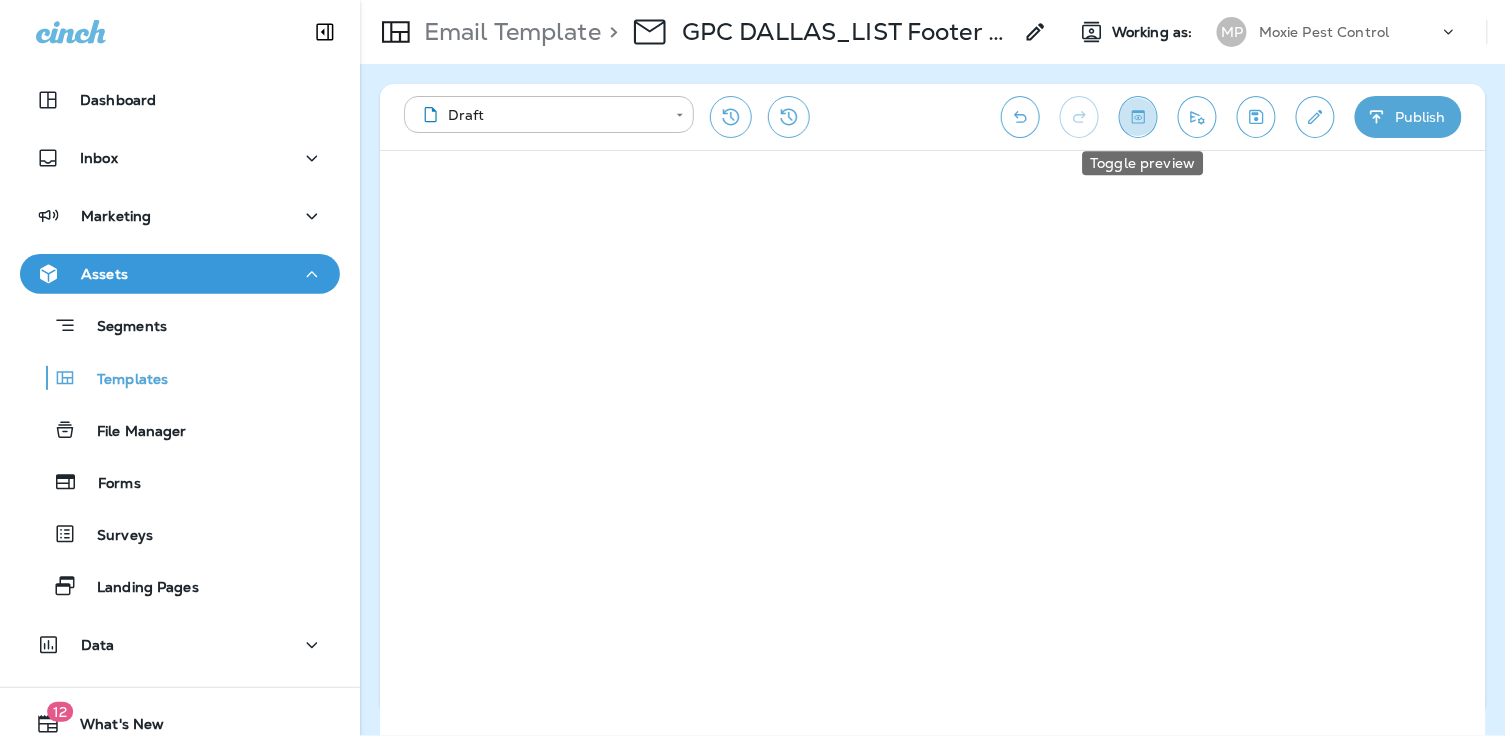 click at bounding box center [1138, 117] 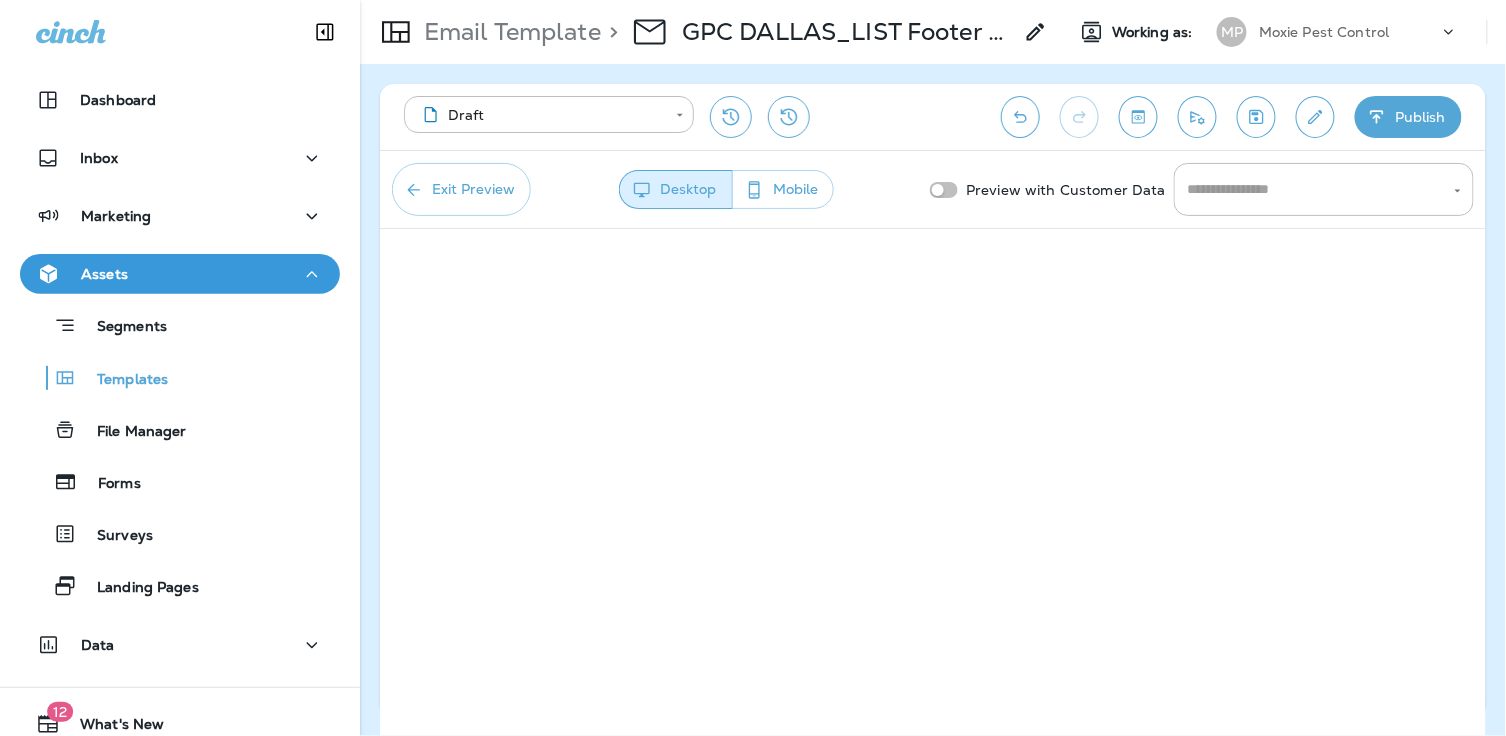 click on "Mobile" at bounding box center [783, 189] 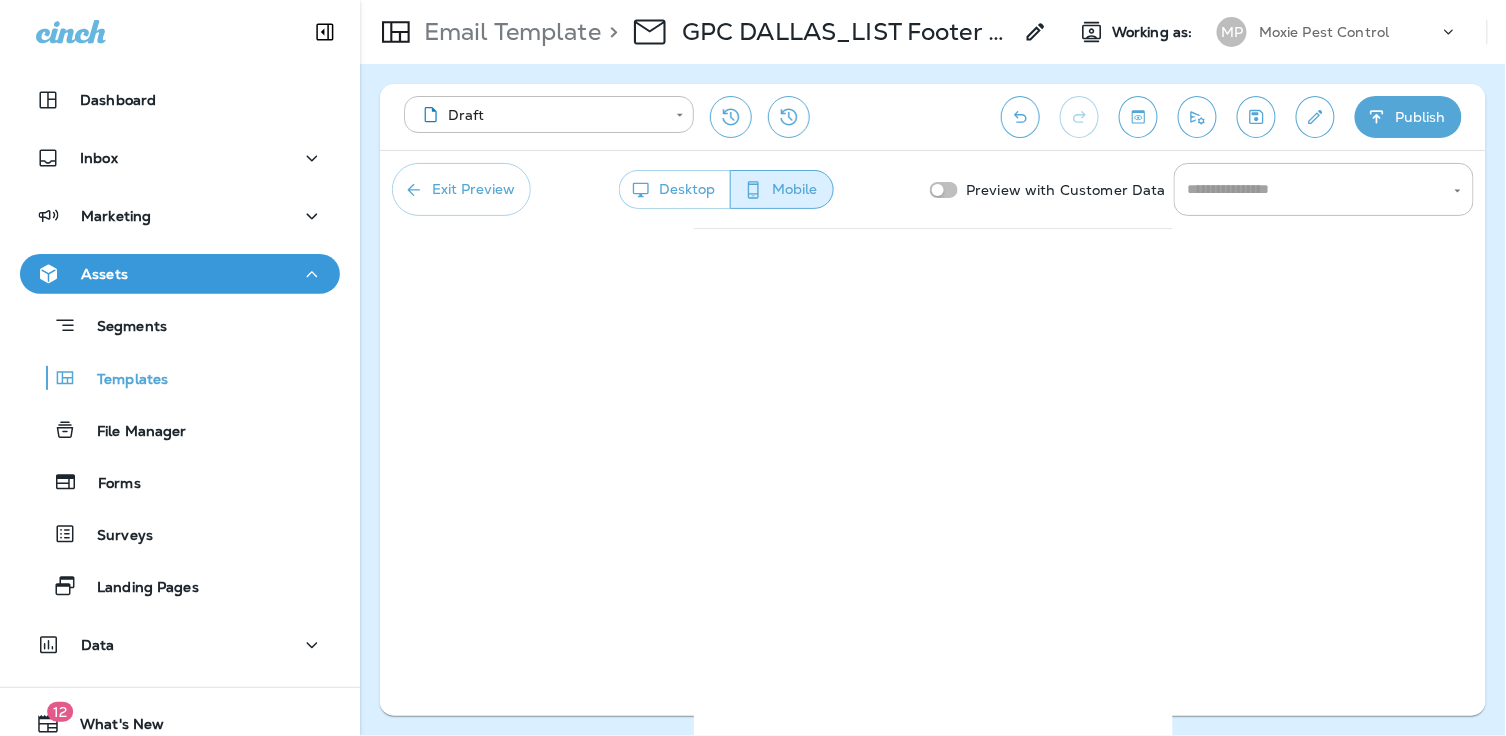 click on "Exit Preview" at bounding box center [461, 189] 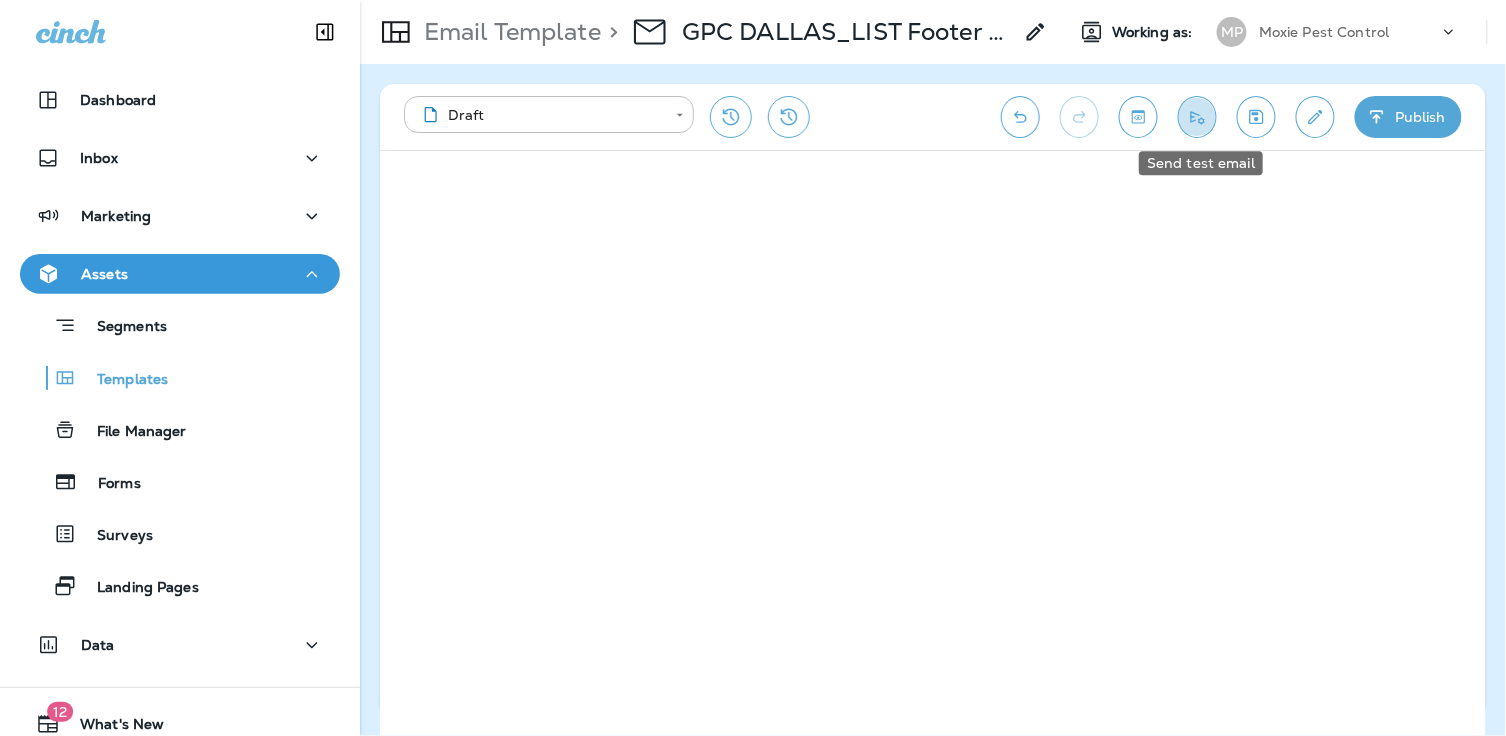 click 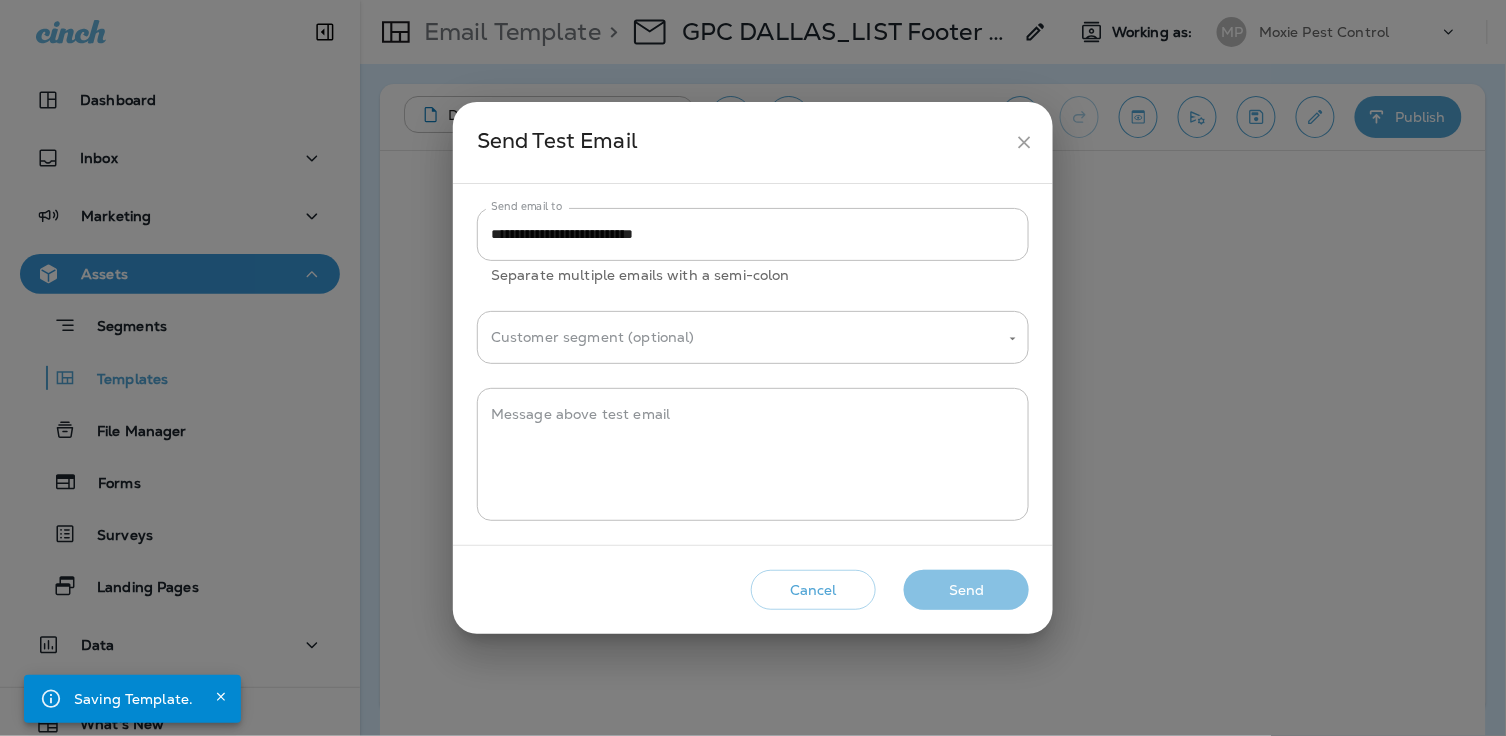 click on "Send" at bounding box center (966, 590) 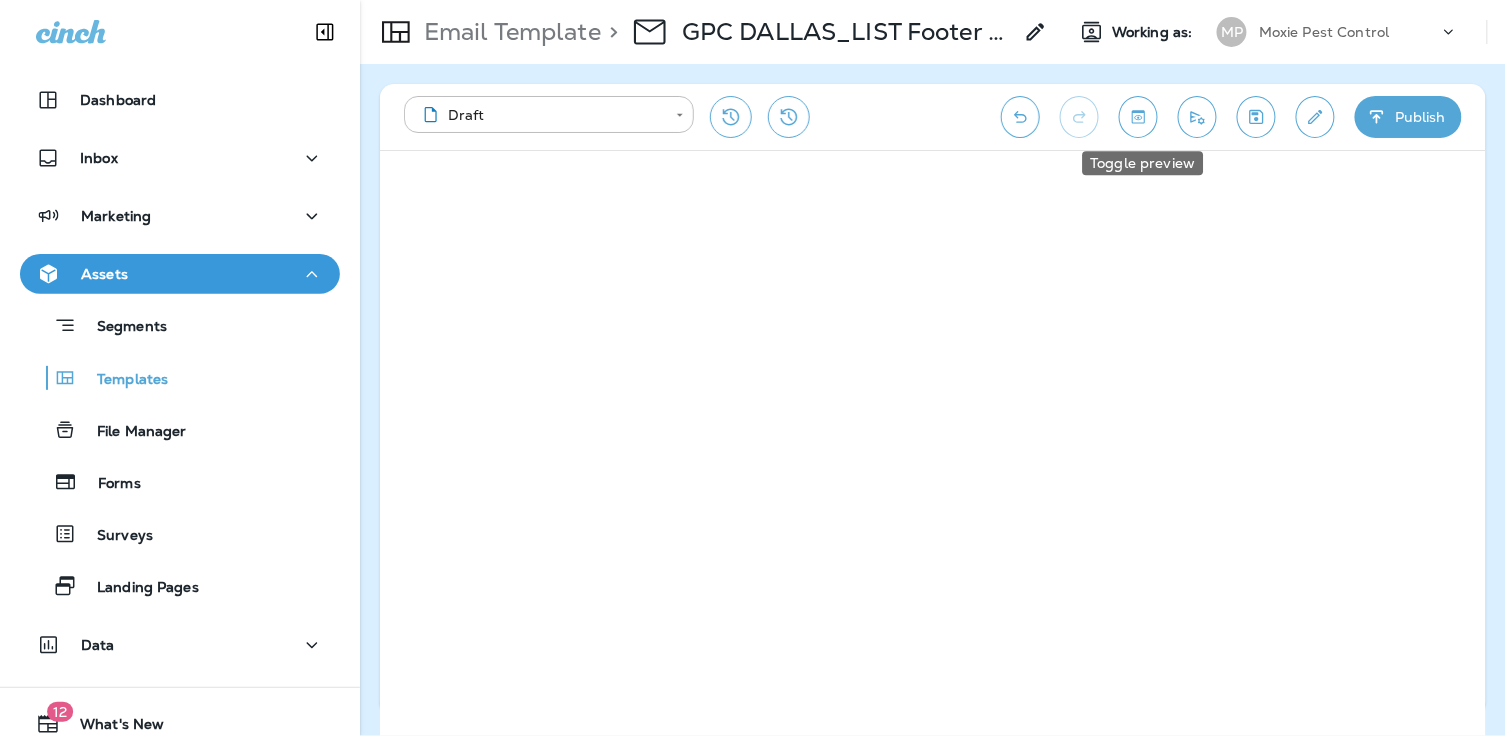 click 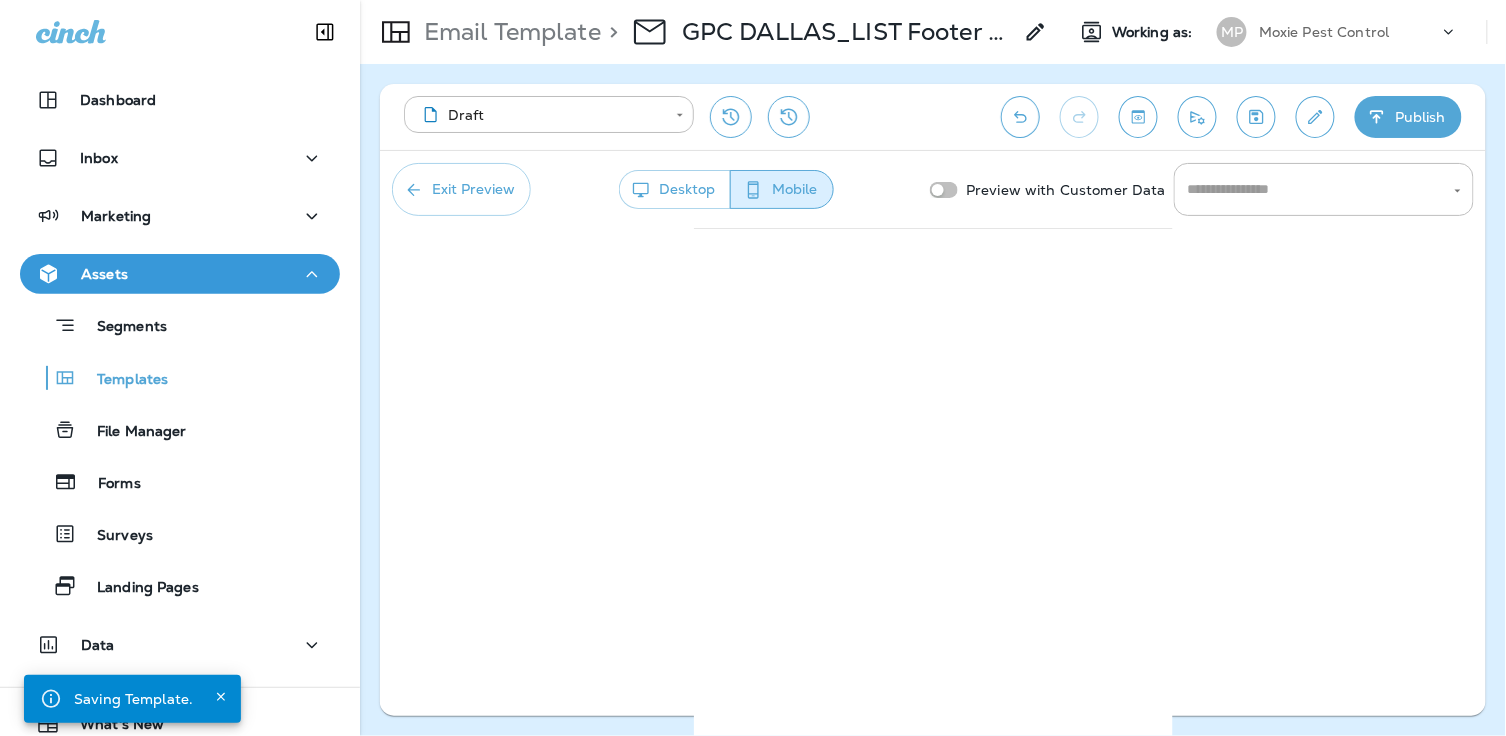 click on "Desktop" at bounding box center (675, 189) 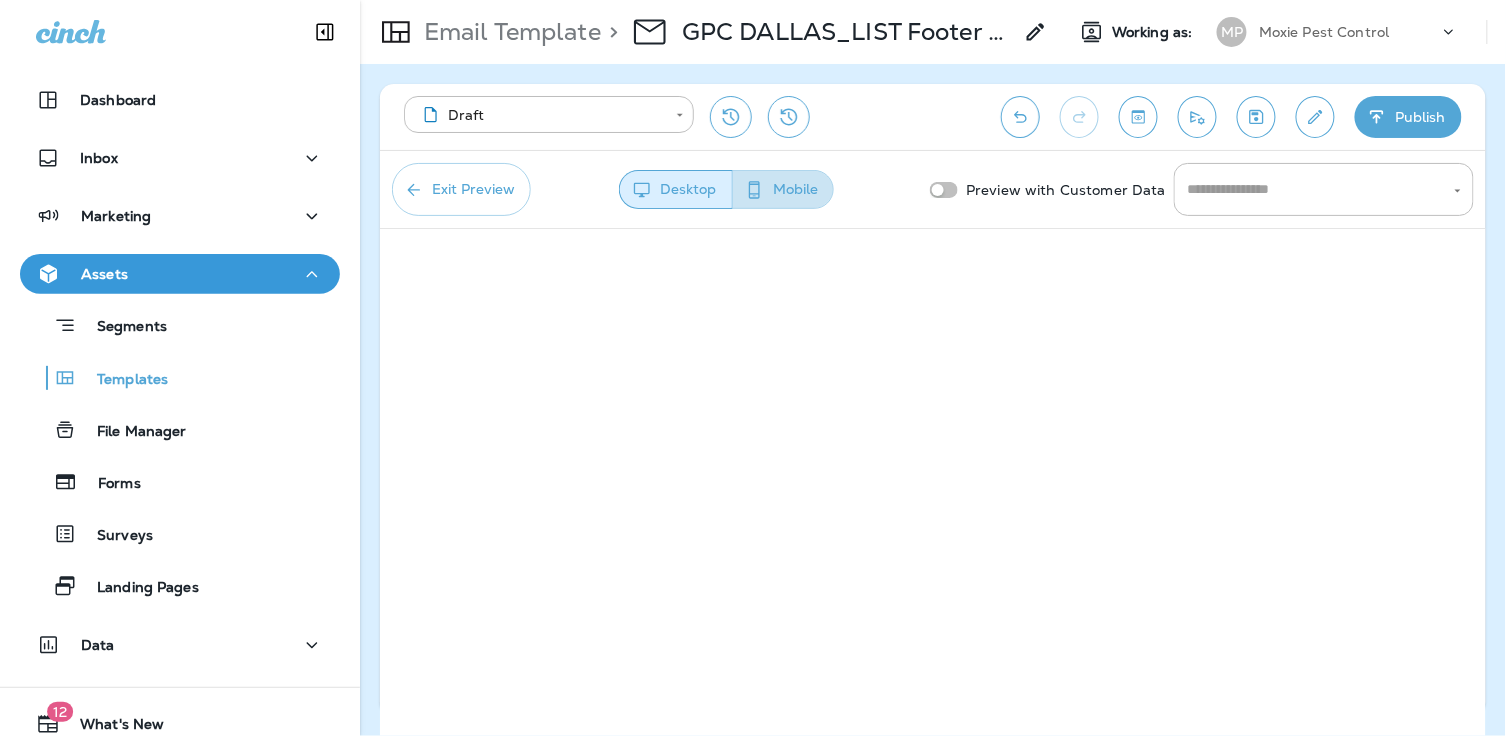 click on "Mobile" at bounding box center (783, 189) 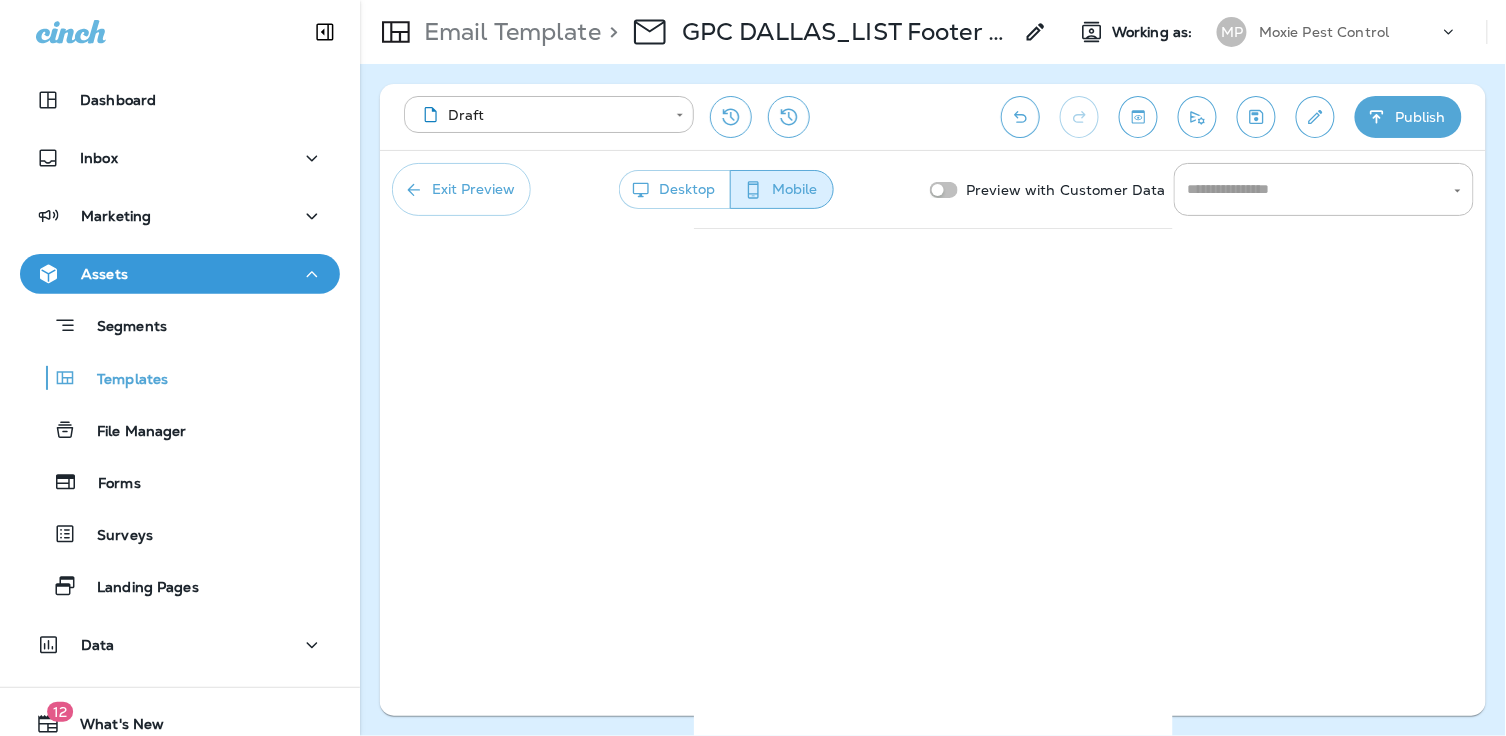 click on "Exit Preview" at bounding box center (461, 189) 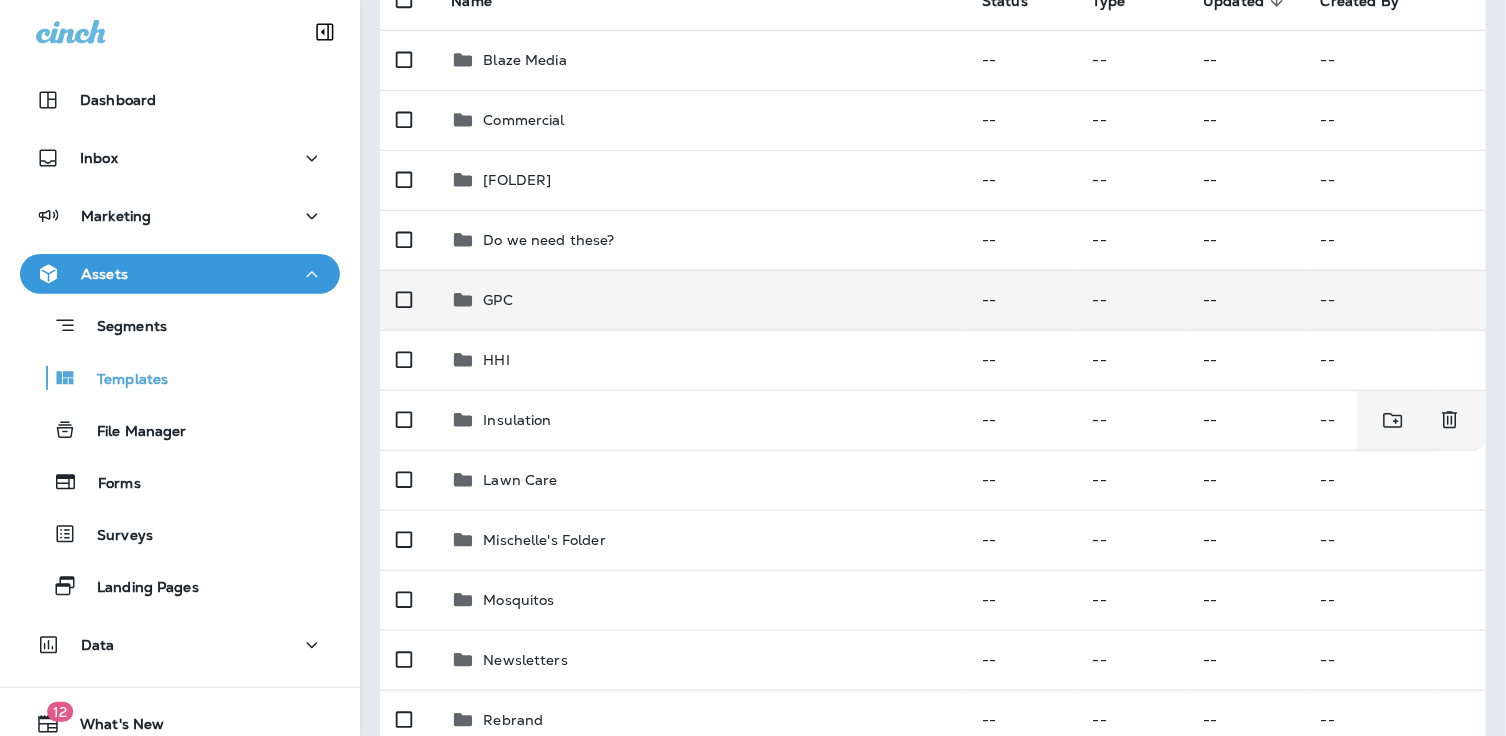 scroll, scrollTop: 267, scrollLeft: 0, axis: vertical 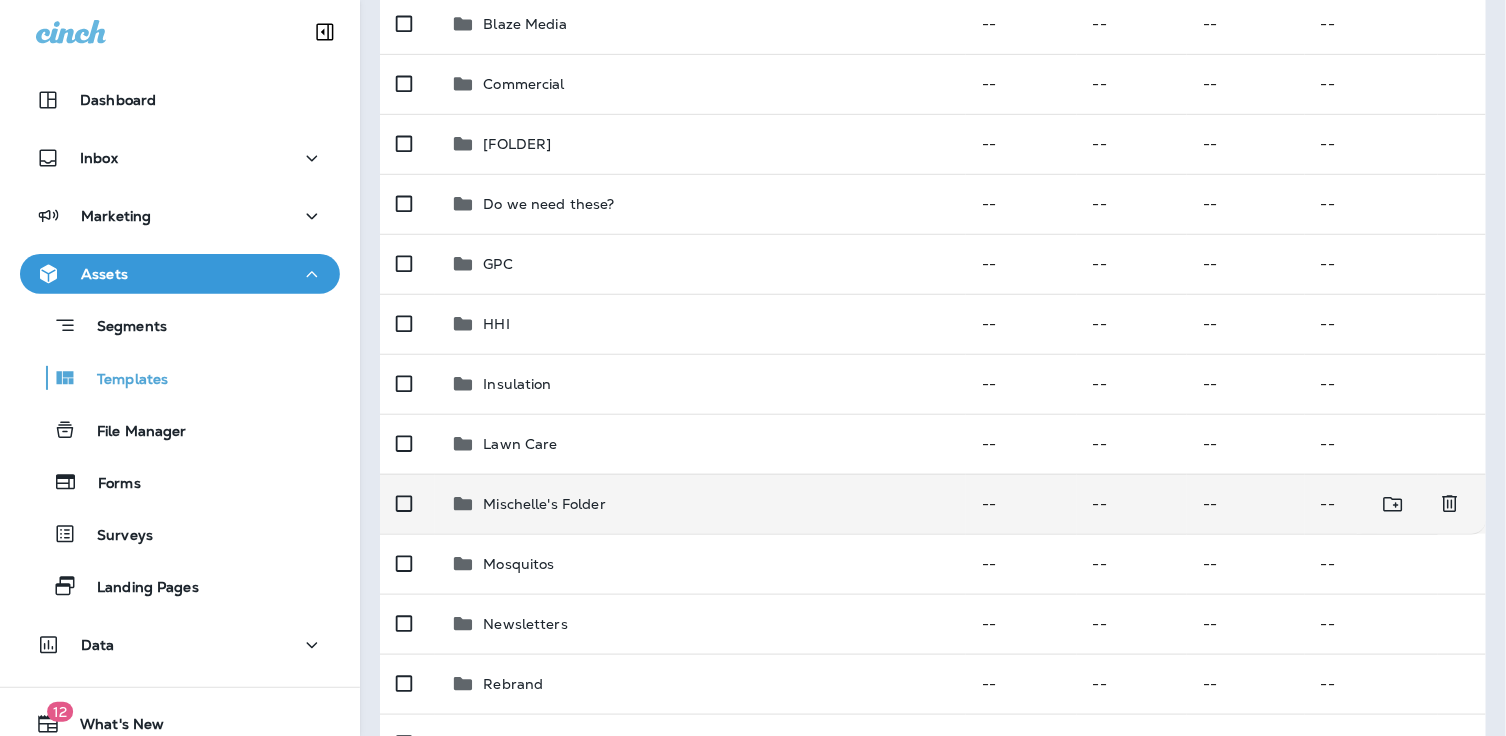 click on "Mischelle's Folder" at bounding box center (544, 504) 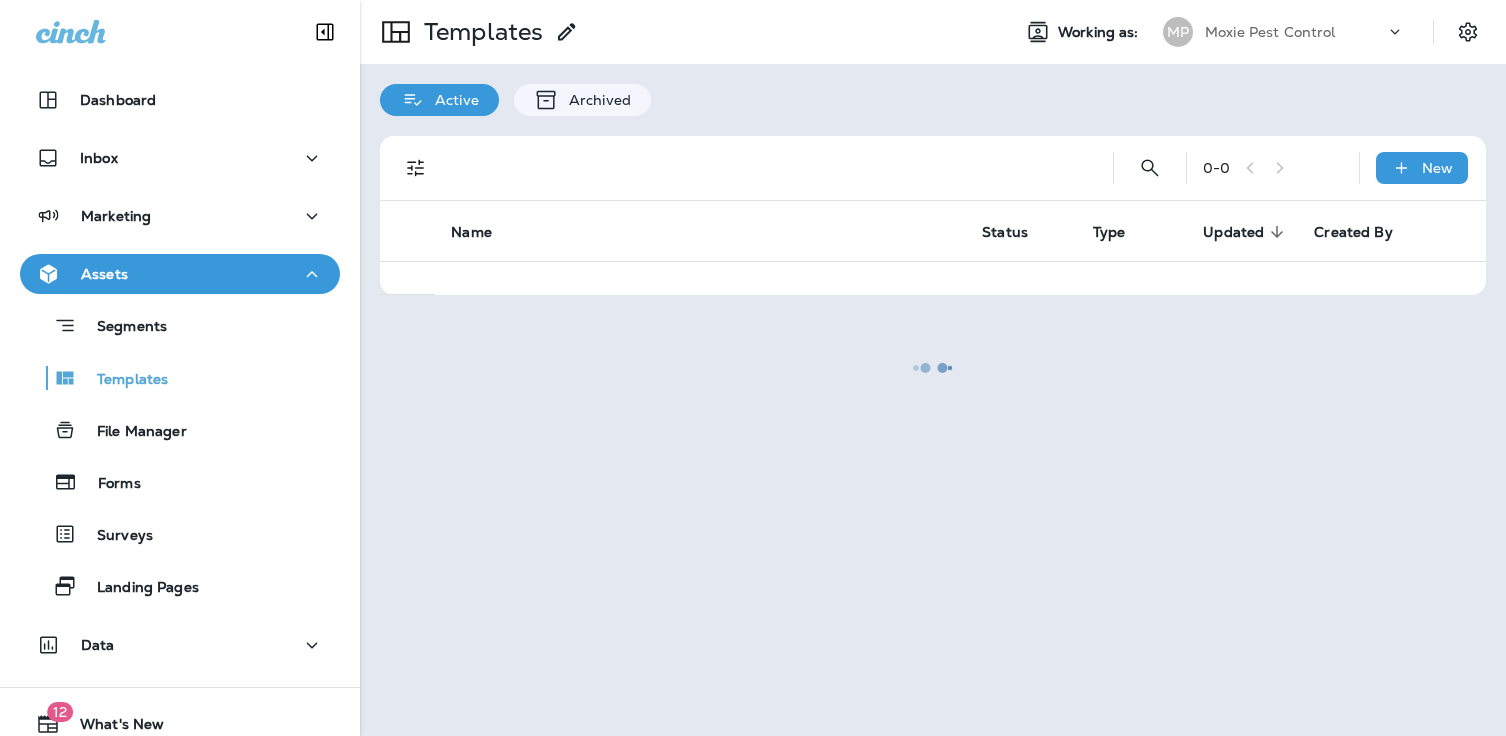 scroll, scrollTop: 0, scrollLeft: 0, axis: both 